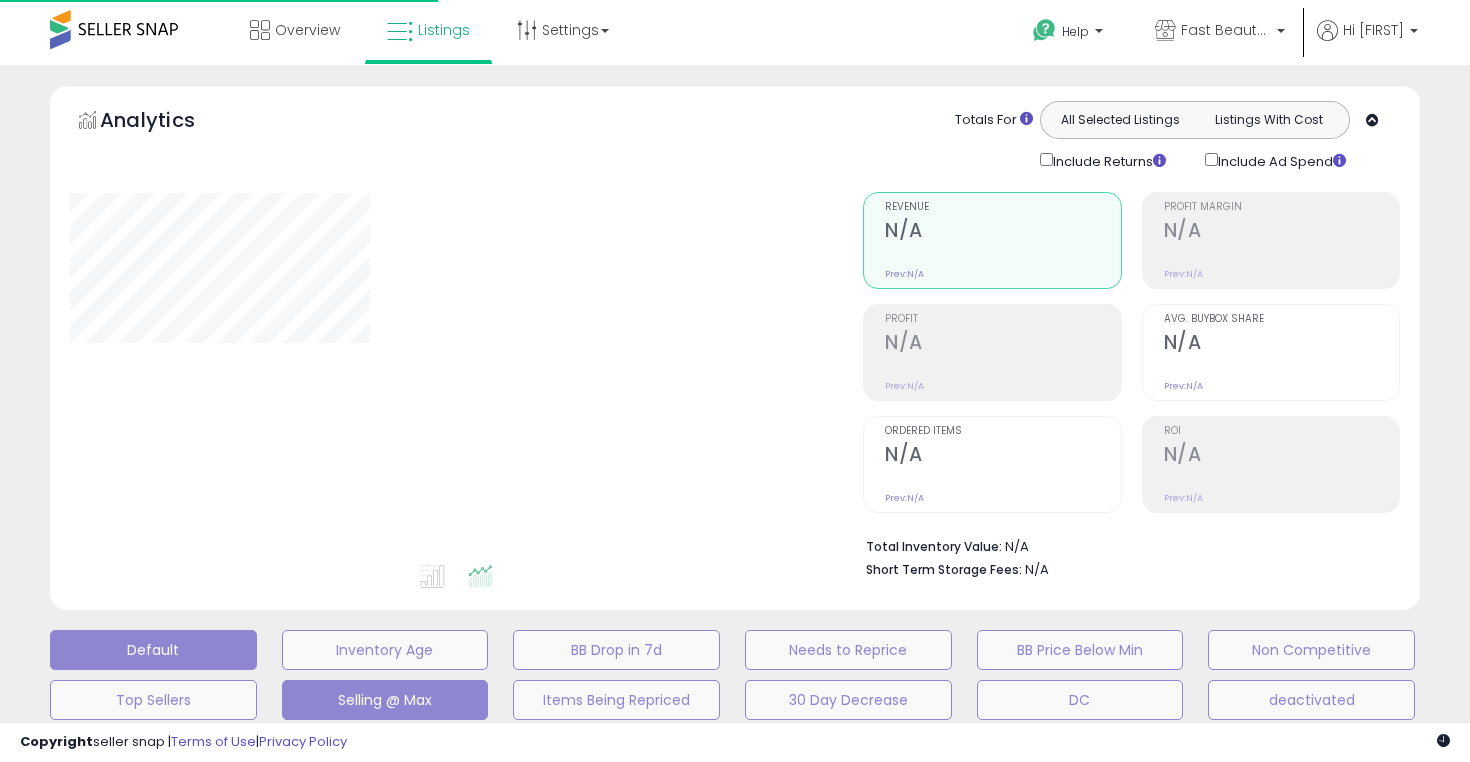 scroll, scrollTop: 464, scrollLeft: 0, axis: vertical 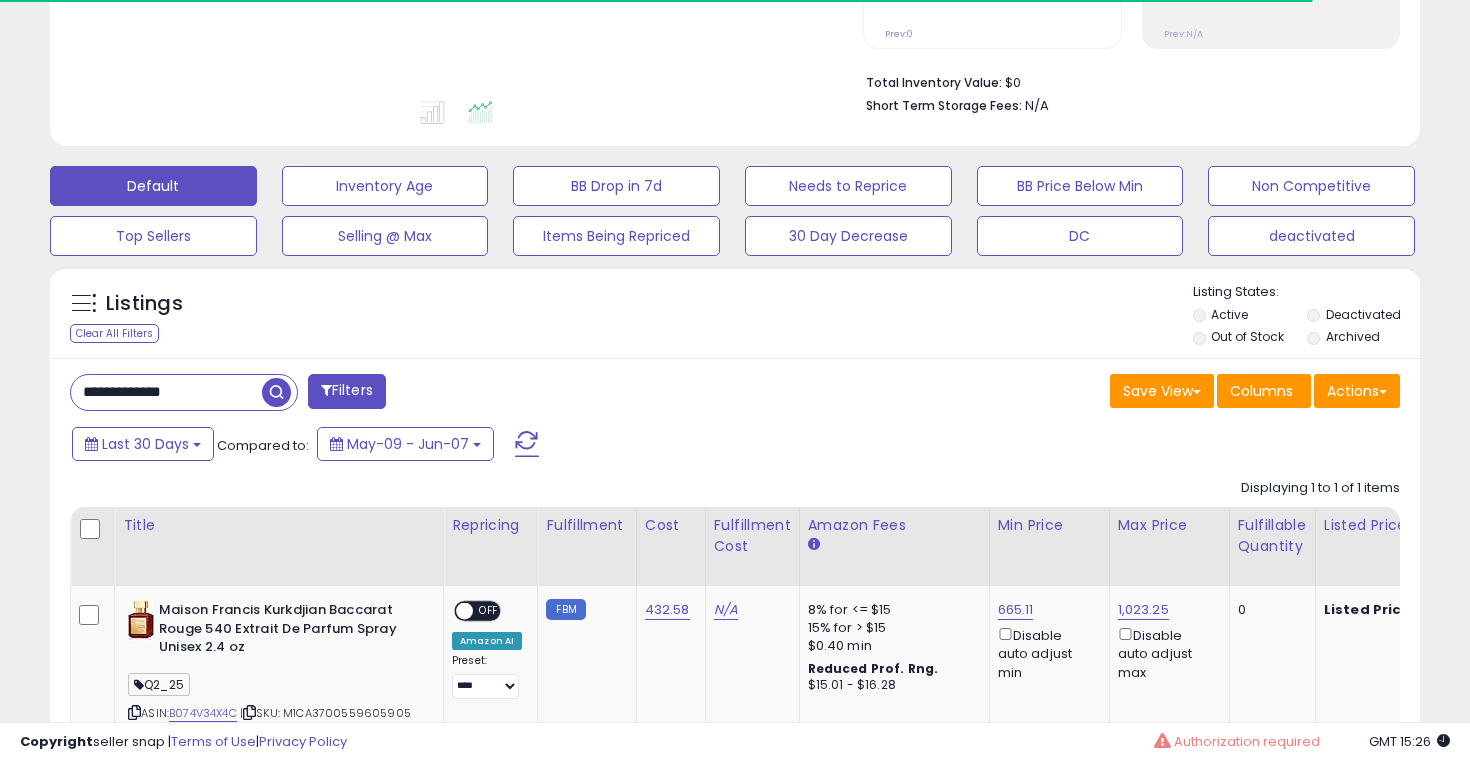 click on "**********" at bounding box center [166, 392] 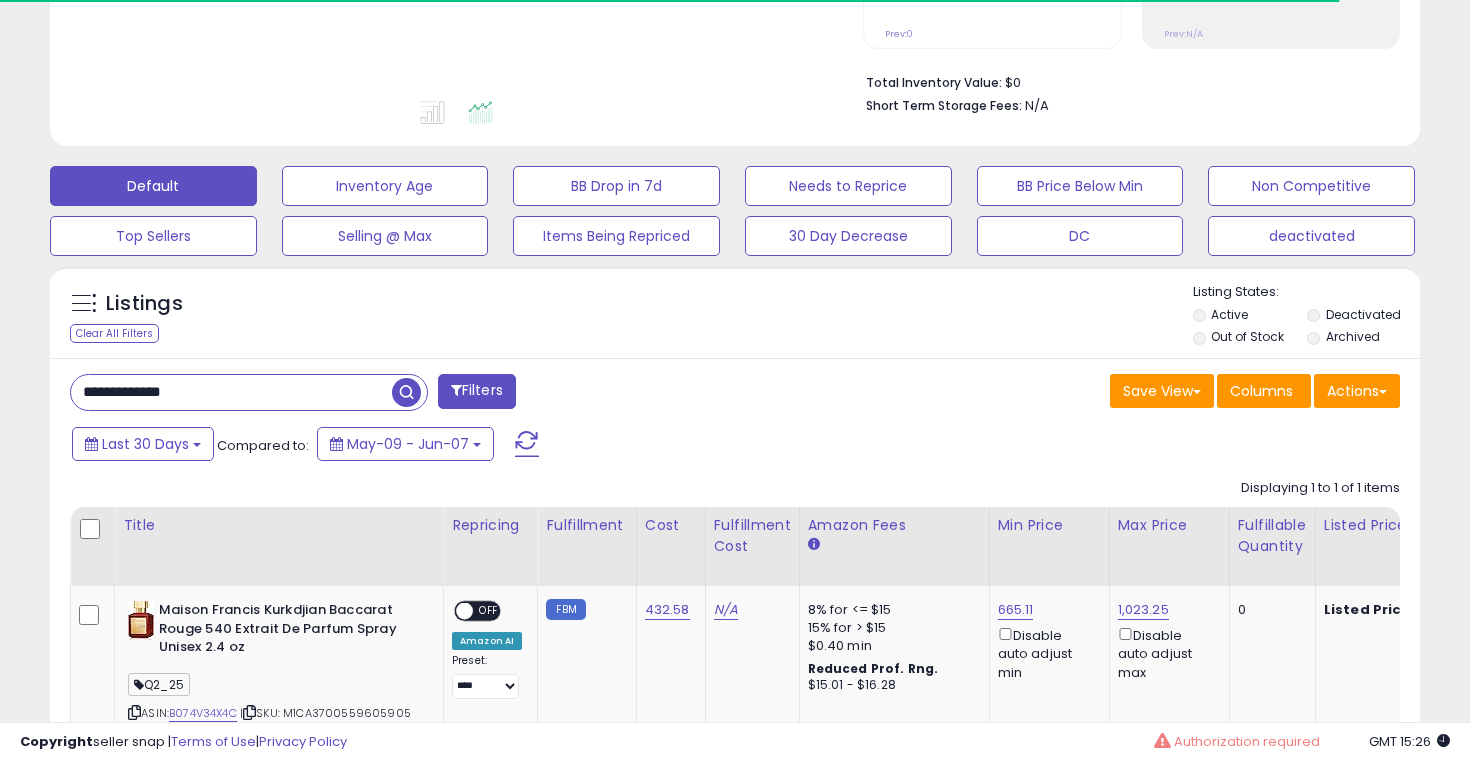 click on "**********" at bounding box center (231, 392) 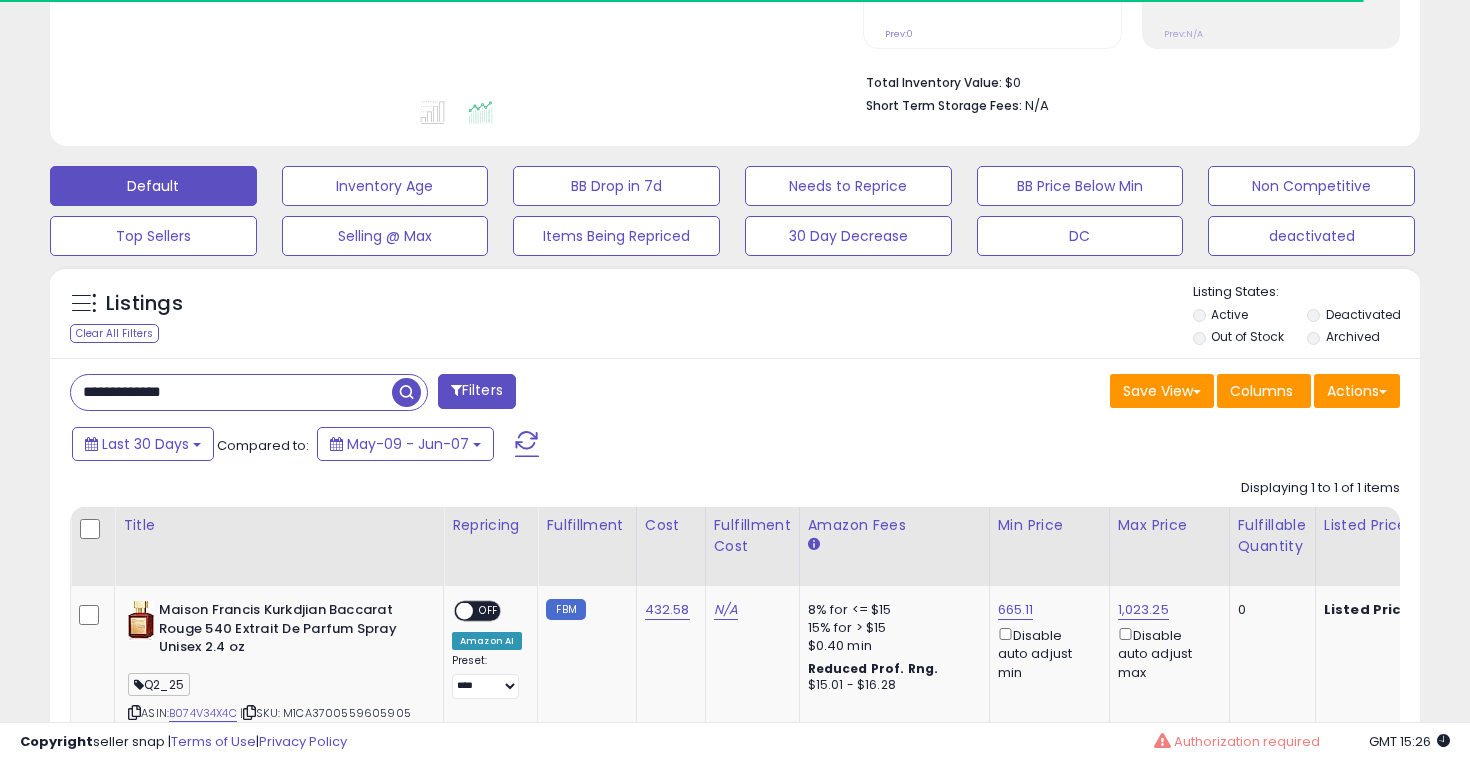 paste 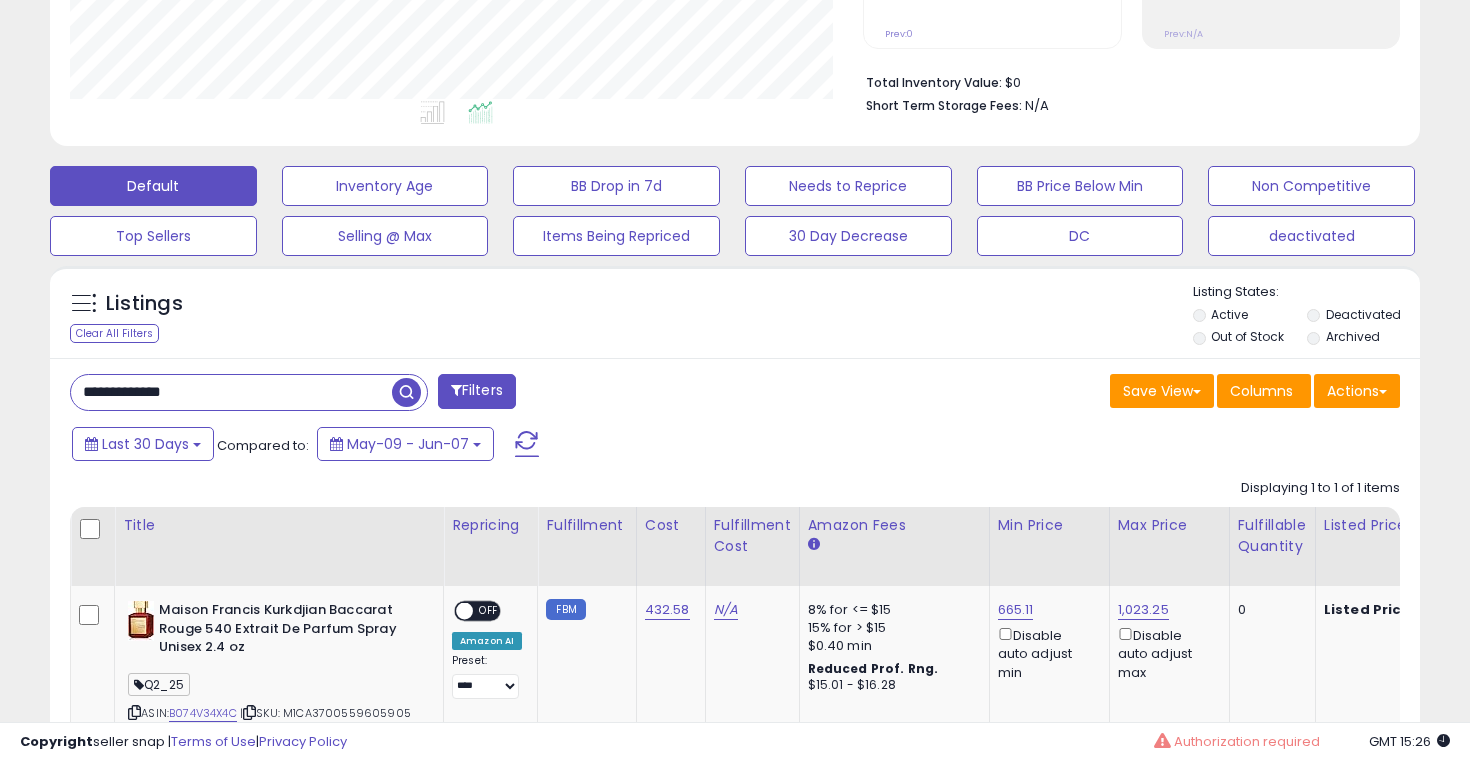 type on "**********" 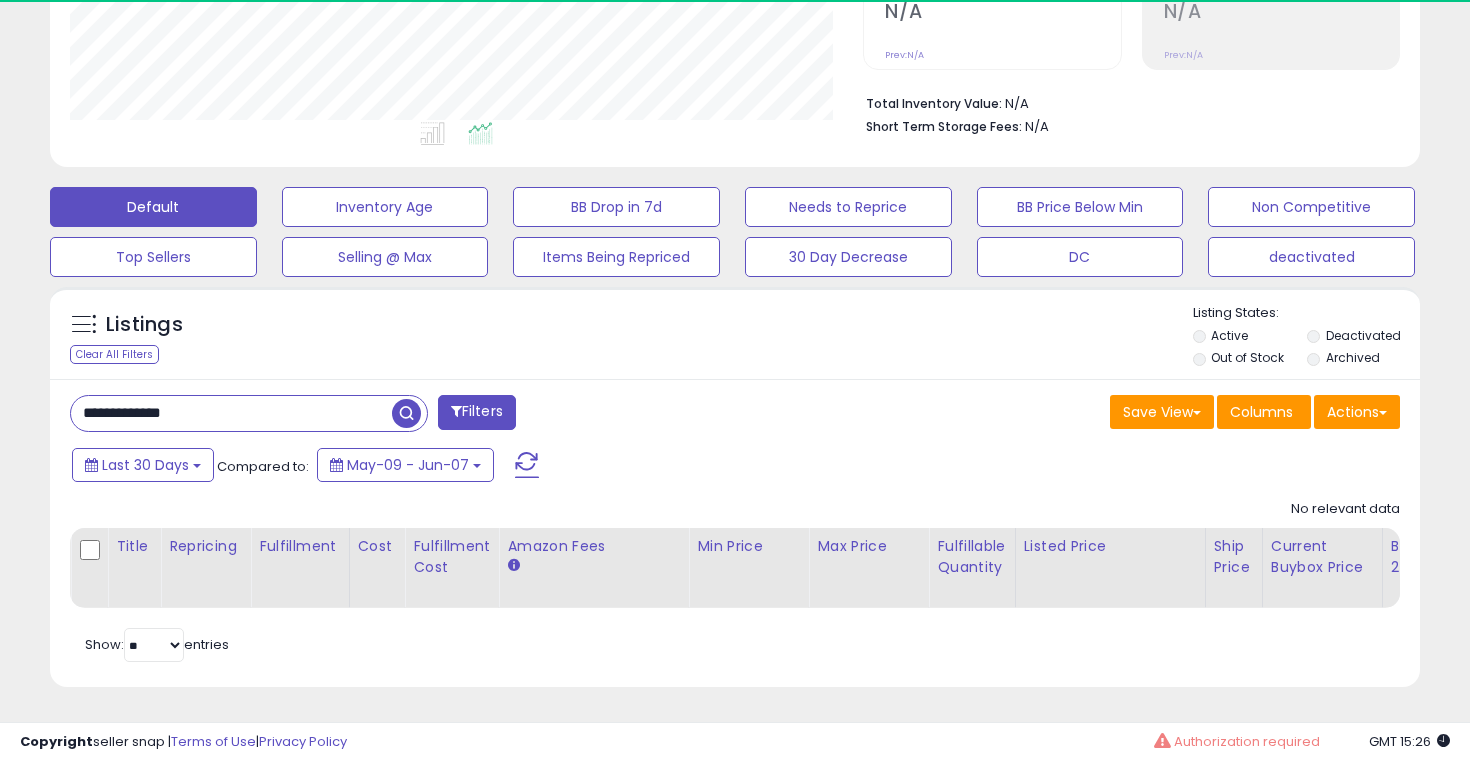 scroll, scrollTop: 999590, scrollLeft: 999206, axis: both 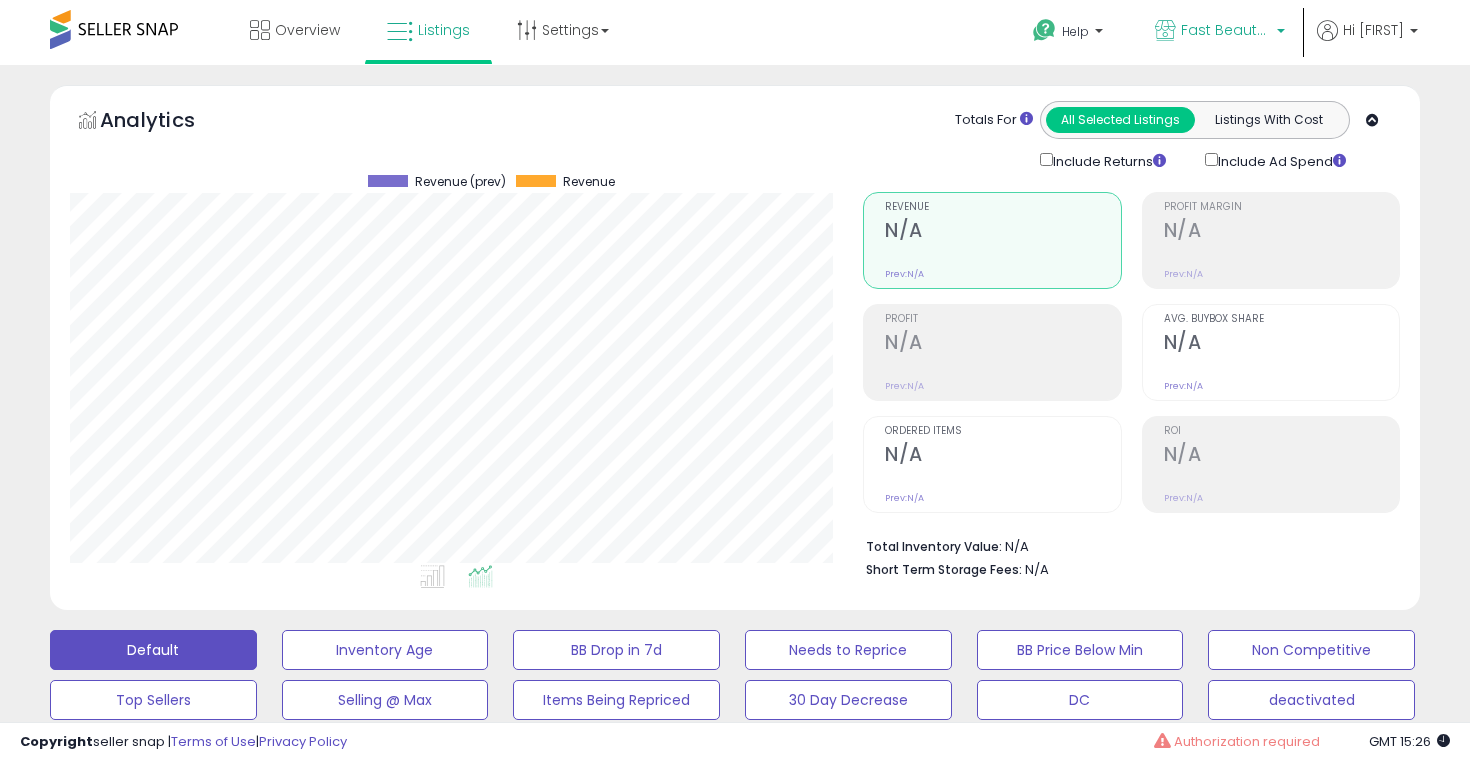 click on "Fast Beauty (Canada)" at bounding box center [1226, 30] 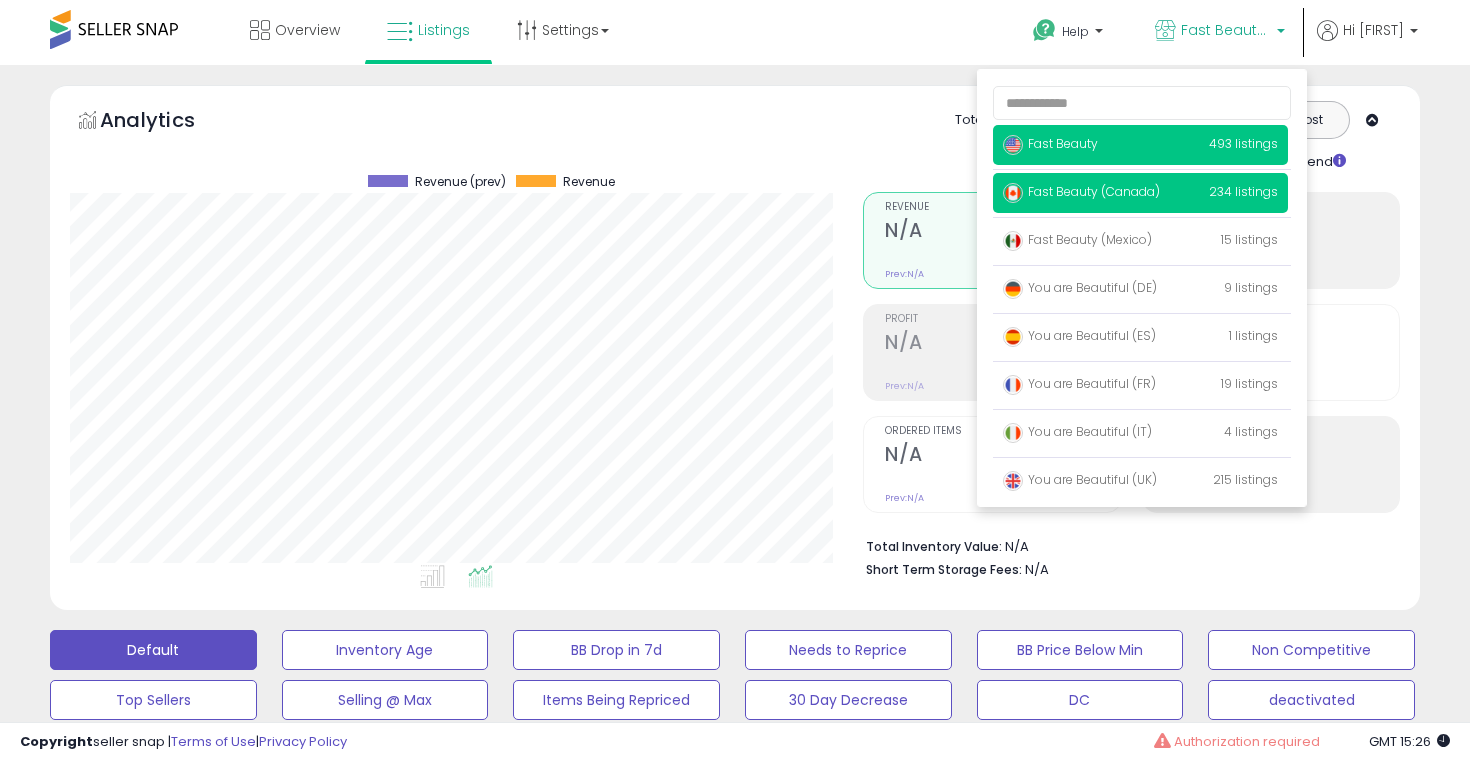 click on "Fast Beauty
493
listings" at bounding box center [1140, 145] 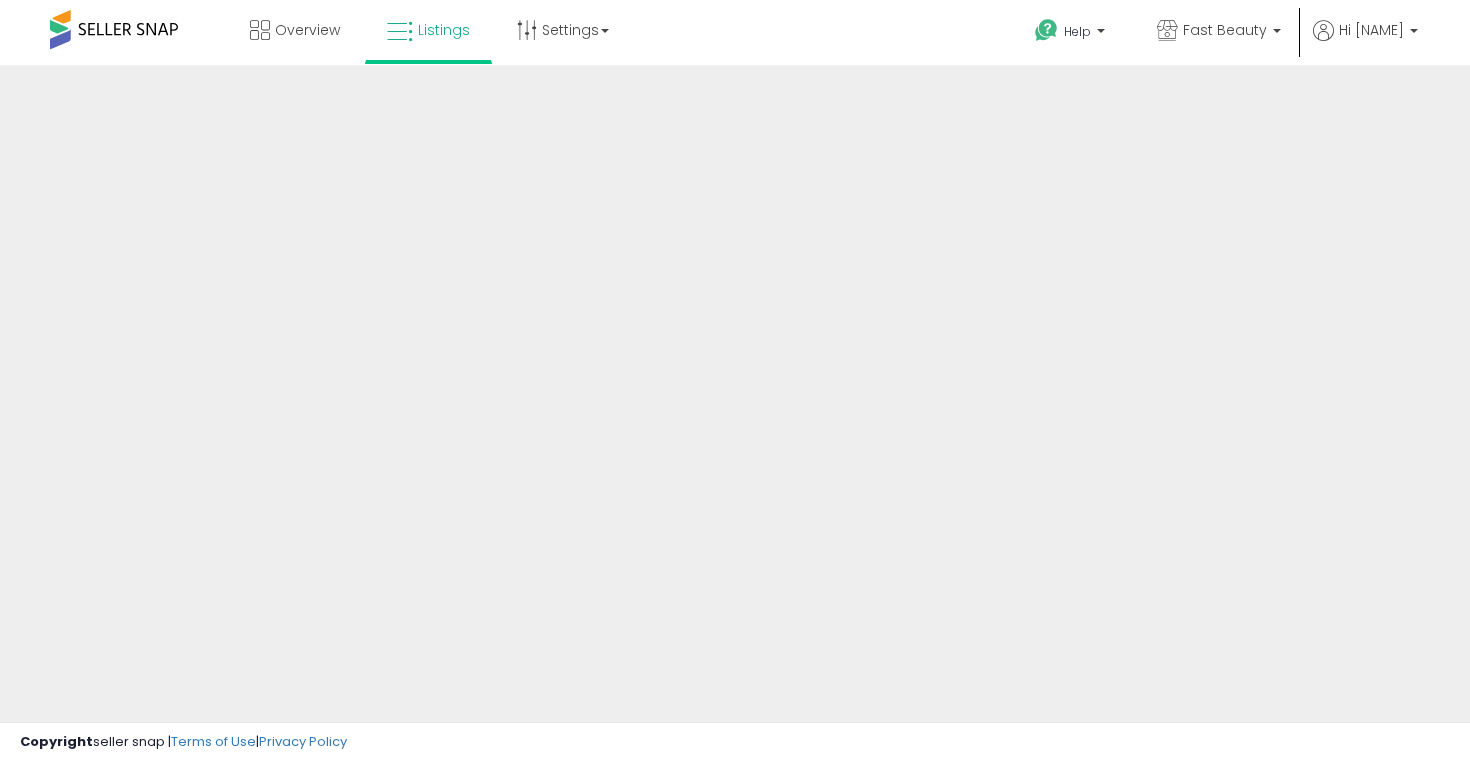 scroll, scrollTop: 0, scrollLeft: 0, axis: both 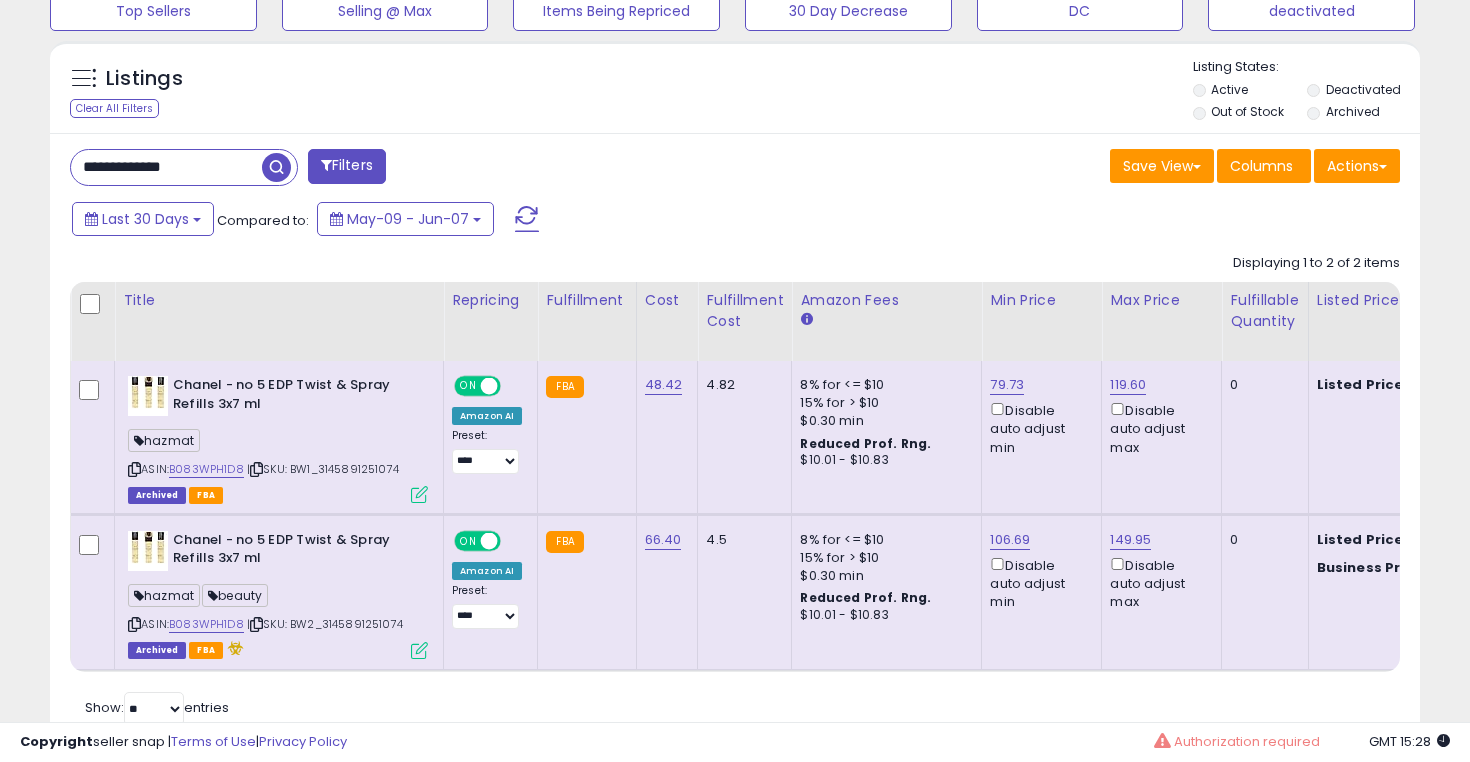 click on "**********" at bounding box center [166, 167] 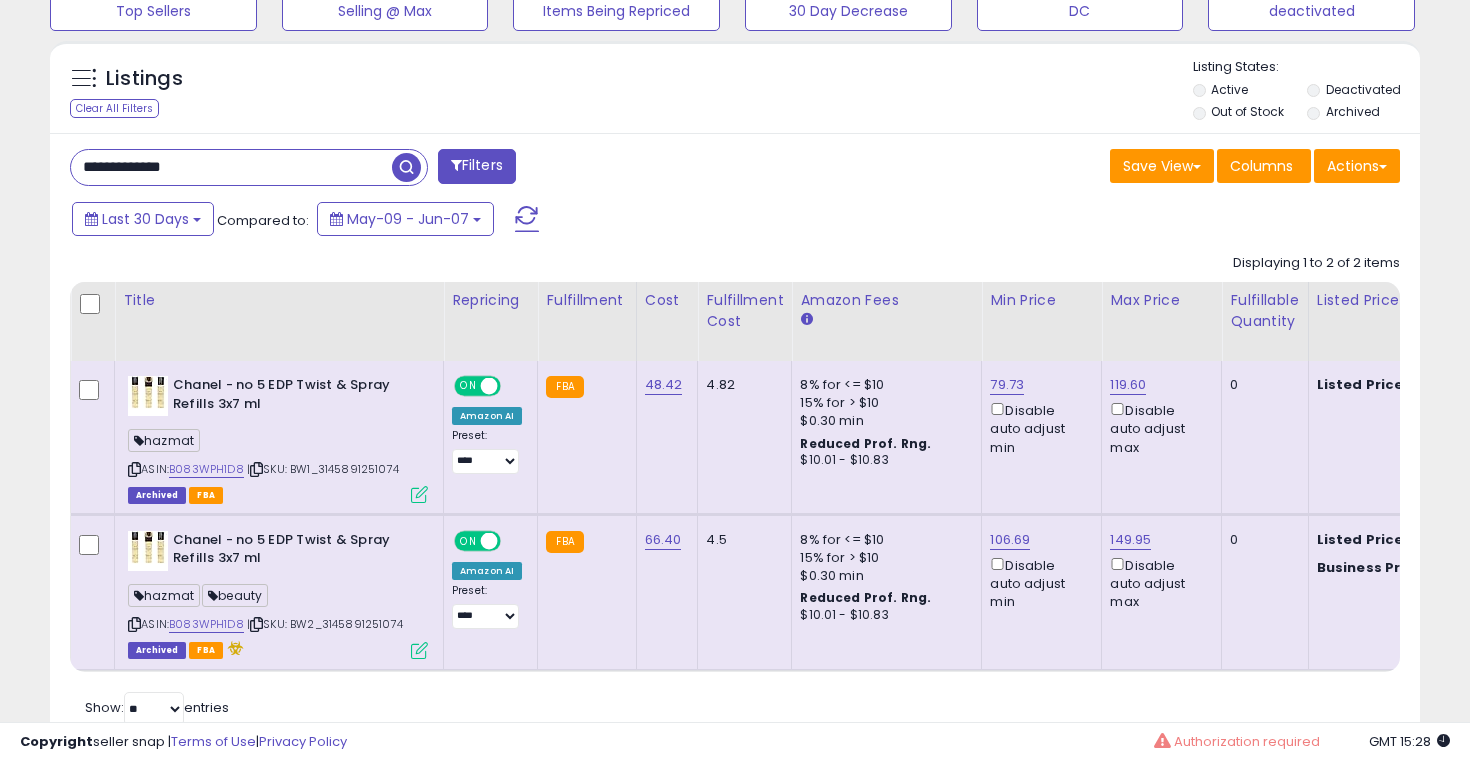 click on "**********" at bounding box center (231, 167) 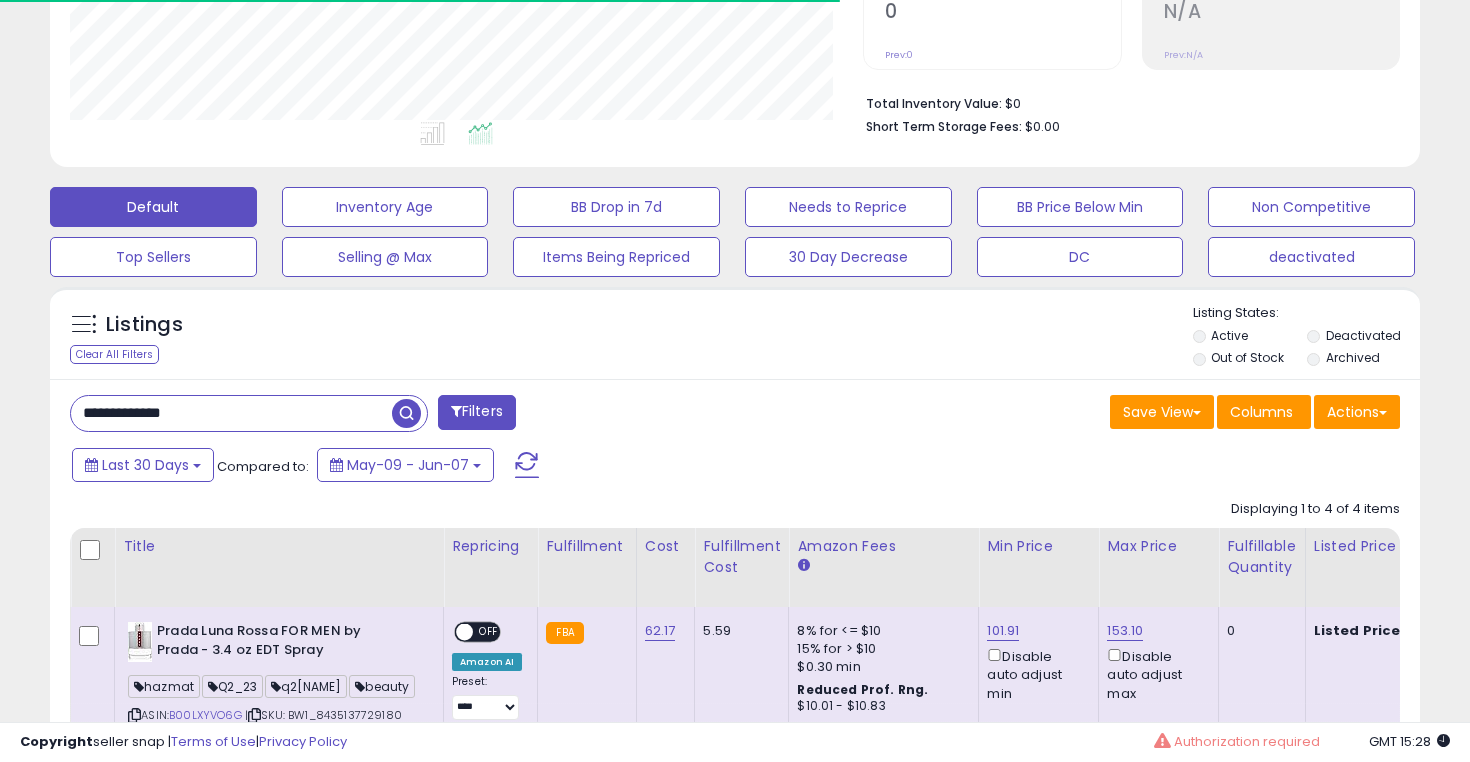 scroll, scrollTop: 689, scrollLeft: 0, axis: vertical 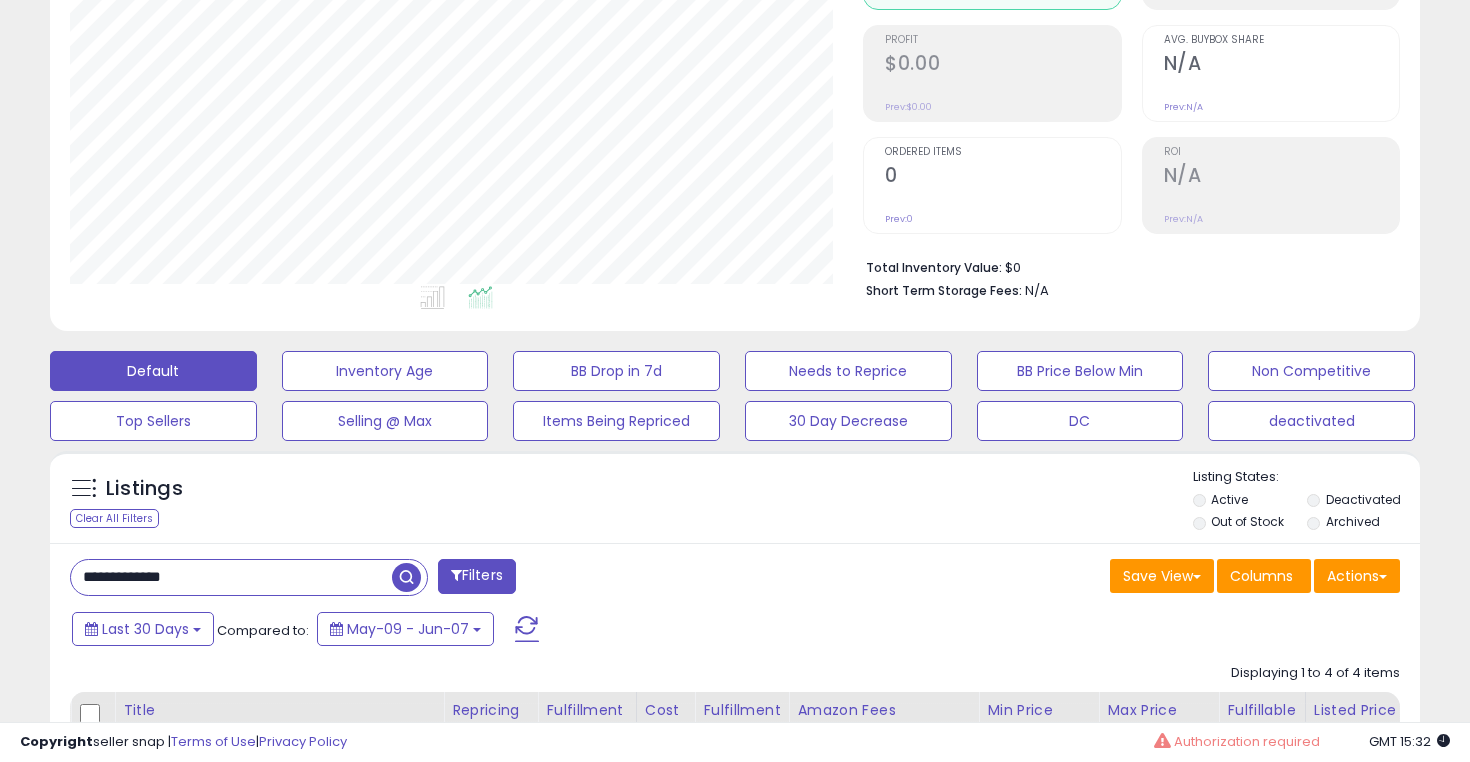 click on "**********" at bounding box center [231, 577] 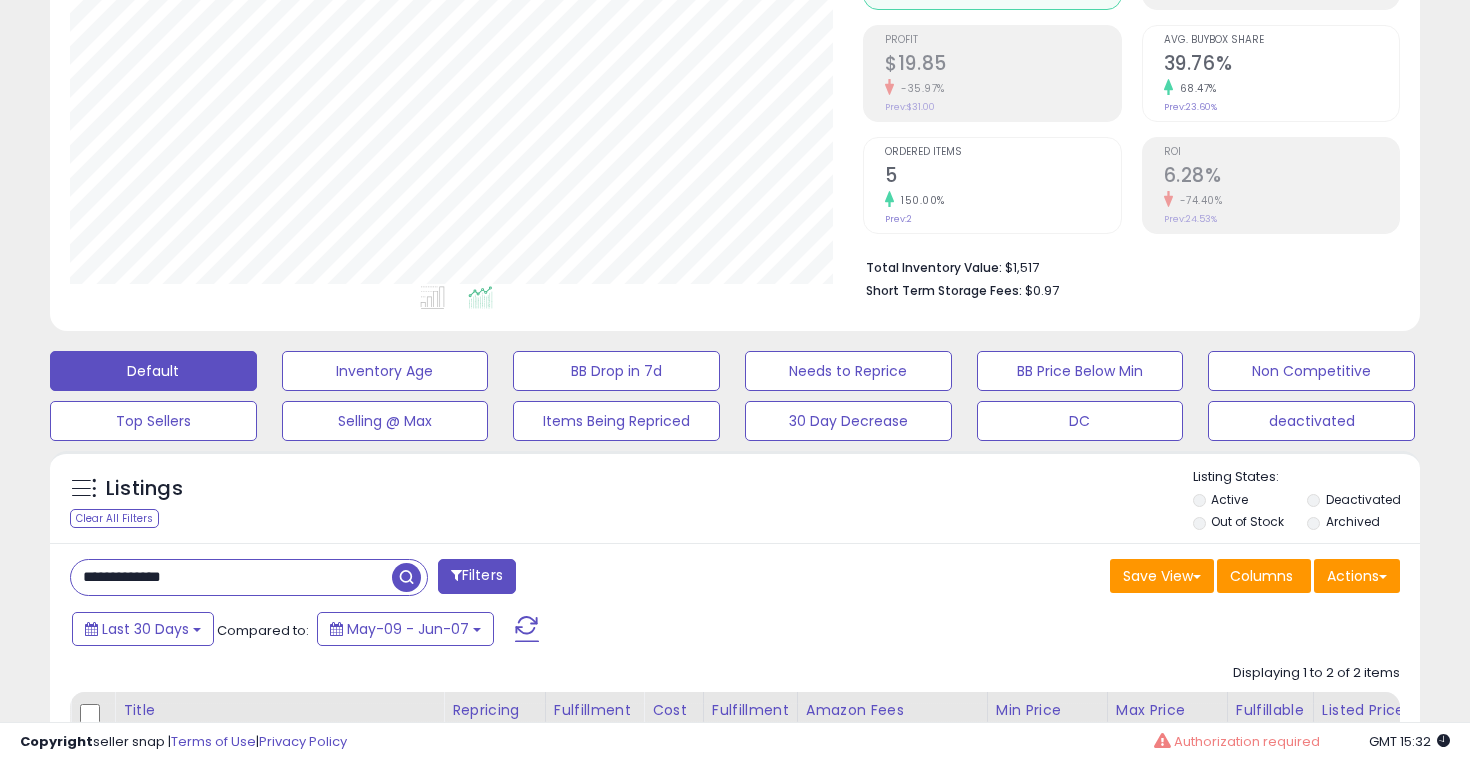 scroll, scrollTop: 999590, scrollLeft: 999206, axis: both 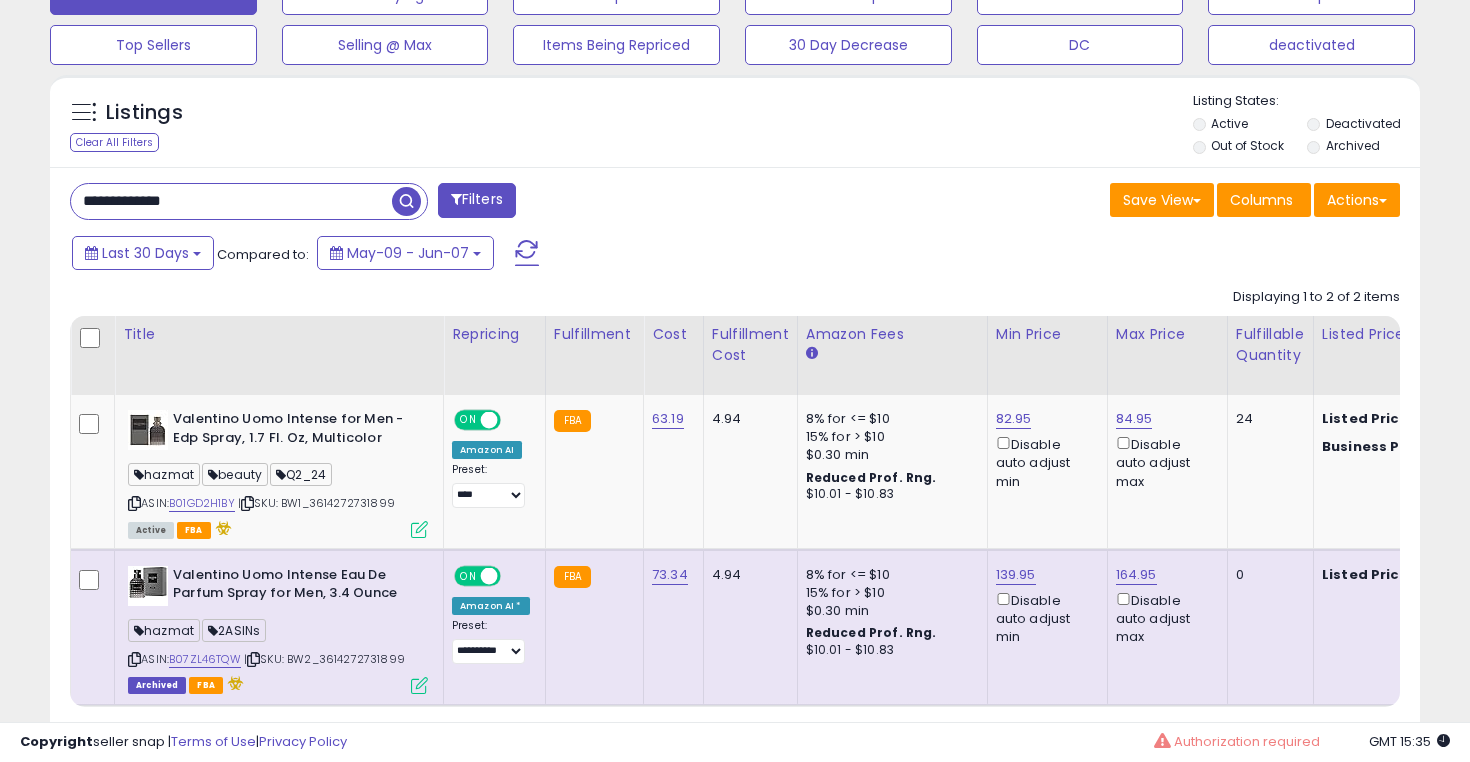 click on "**********" at bounding box center [231, 201] 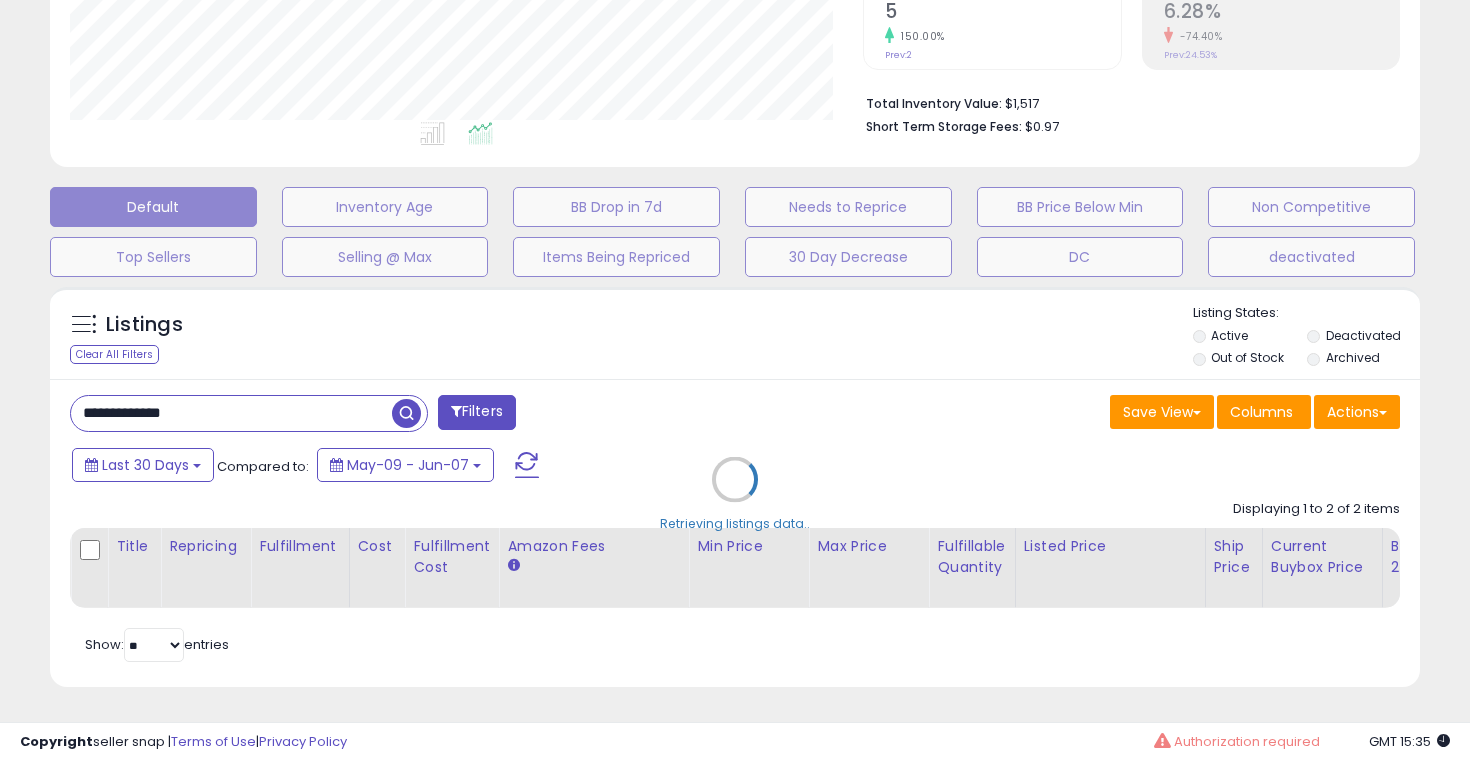 scroll, scrollTop: 443, scrollLeft: 0, axis: vertical 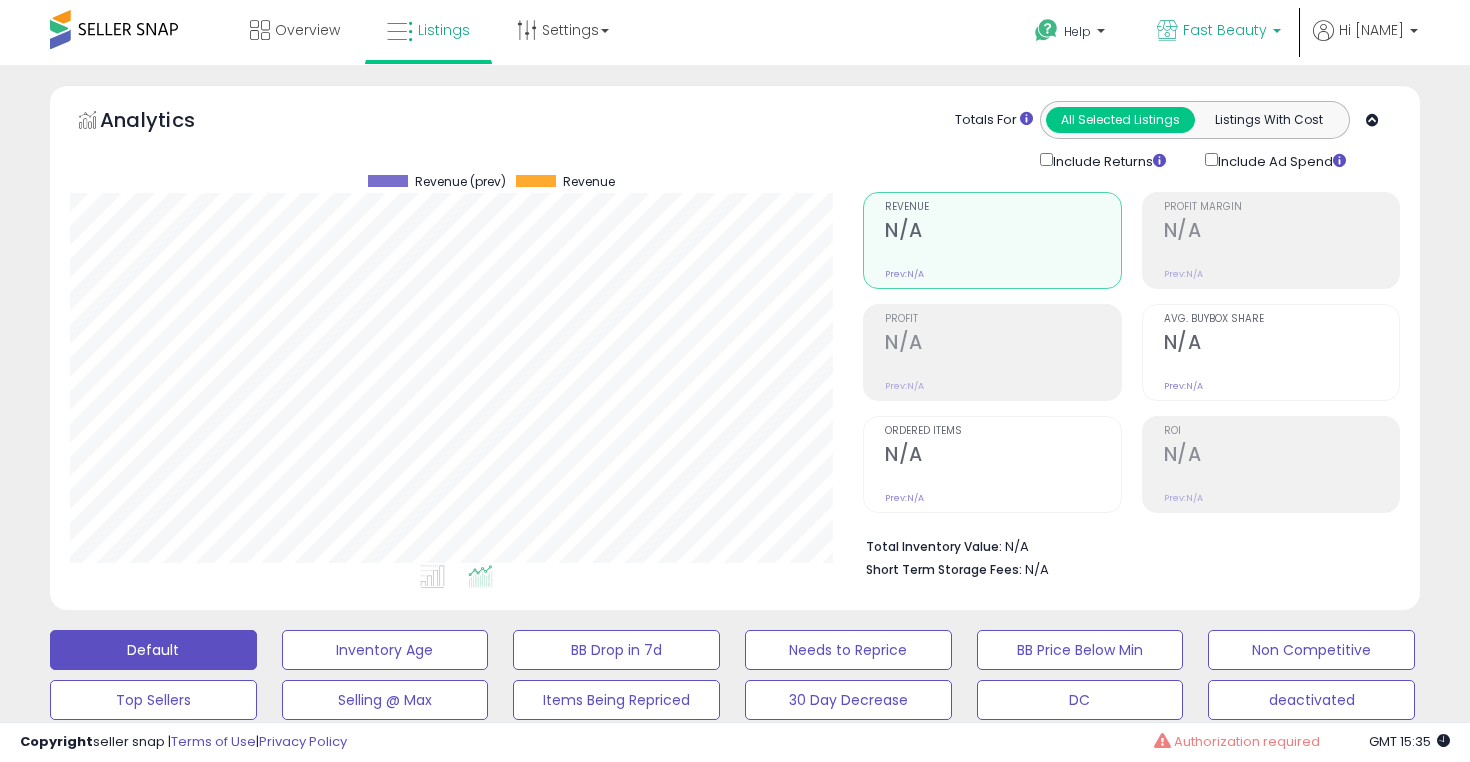 click on "Fast Beauty" at bounding box center (1219, 32) 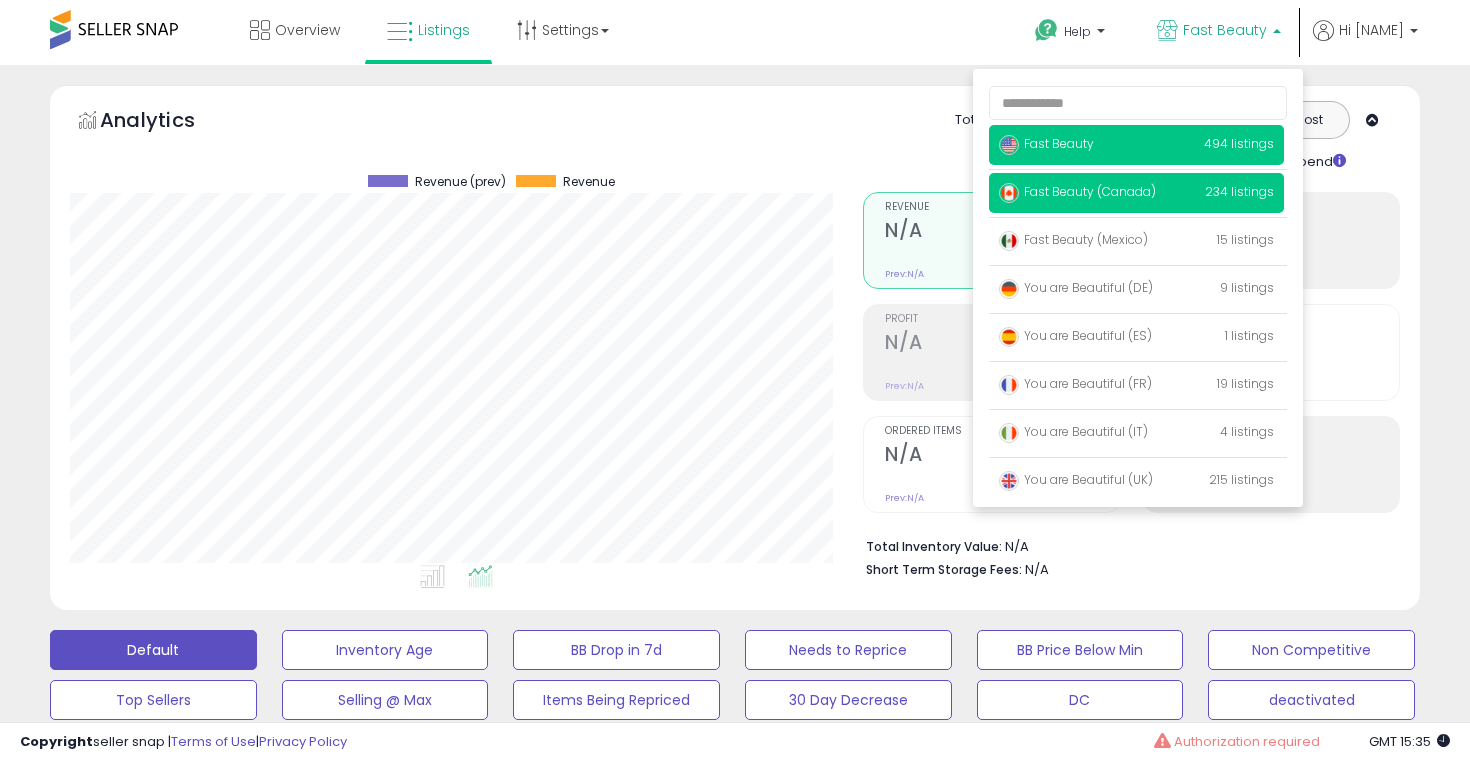 click on "Fast Beauty (Canada)
234
listings" at bounding box center [1136, 145] 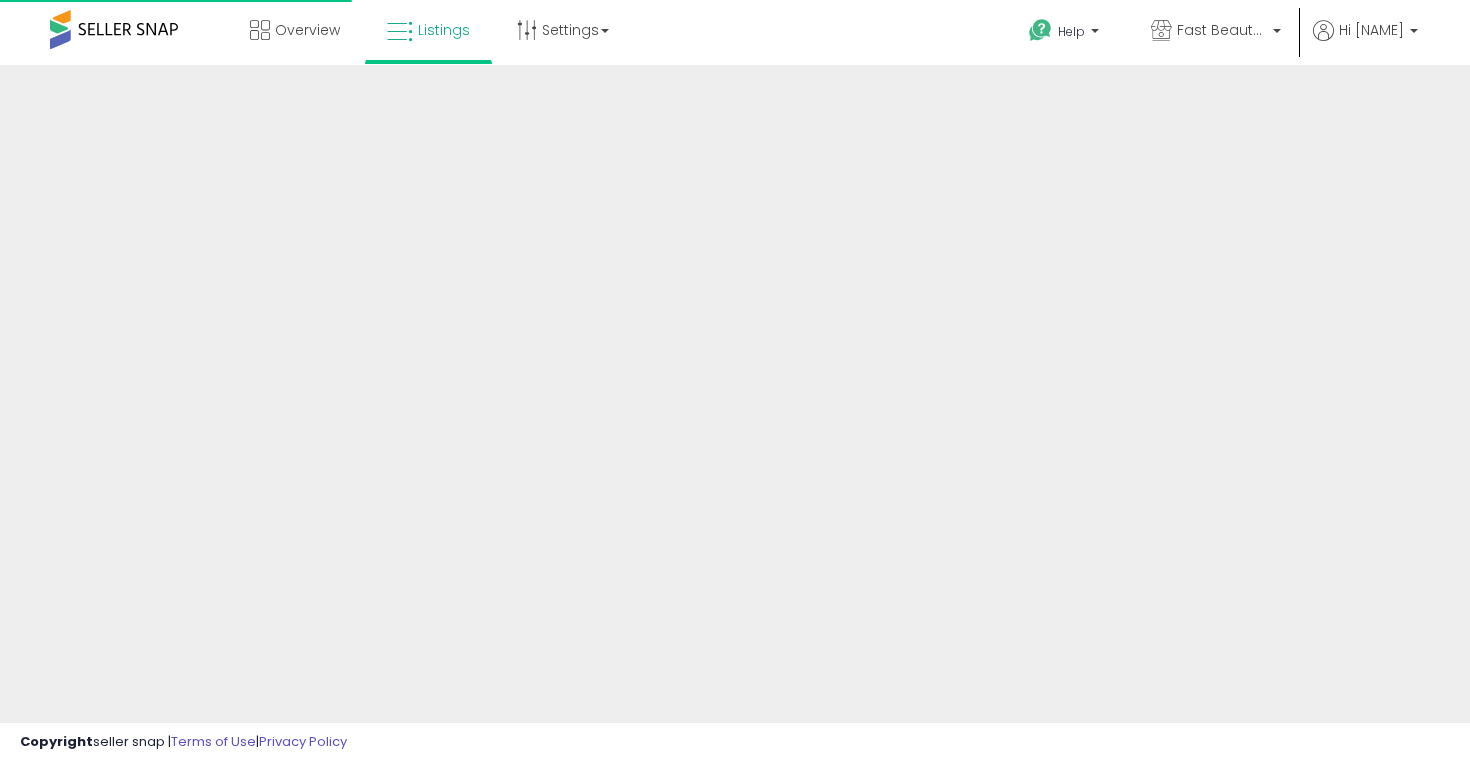 scroll, scrollTop: 0, scrollLeft: 0, axis: both 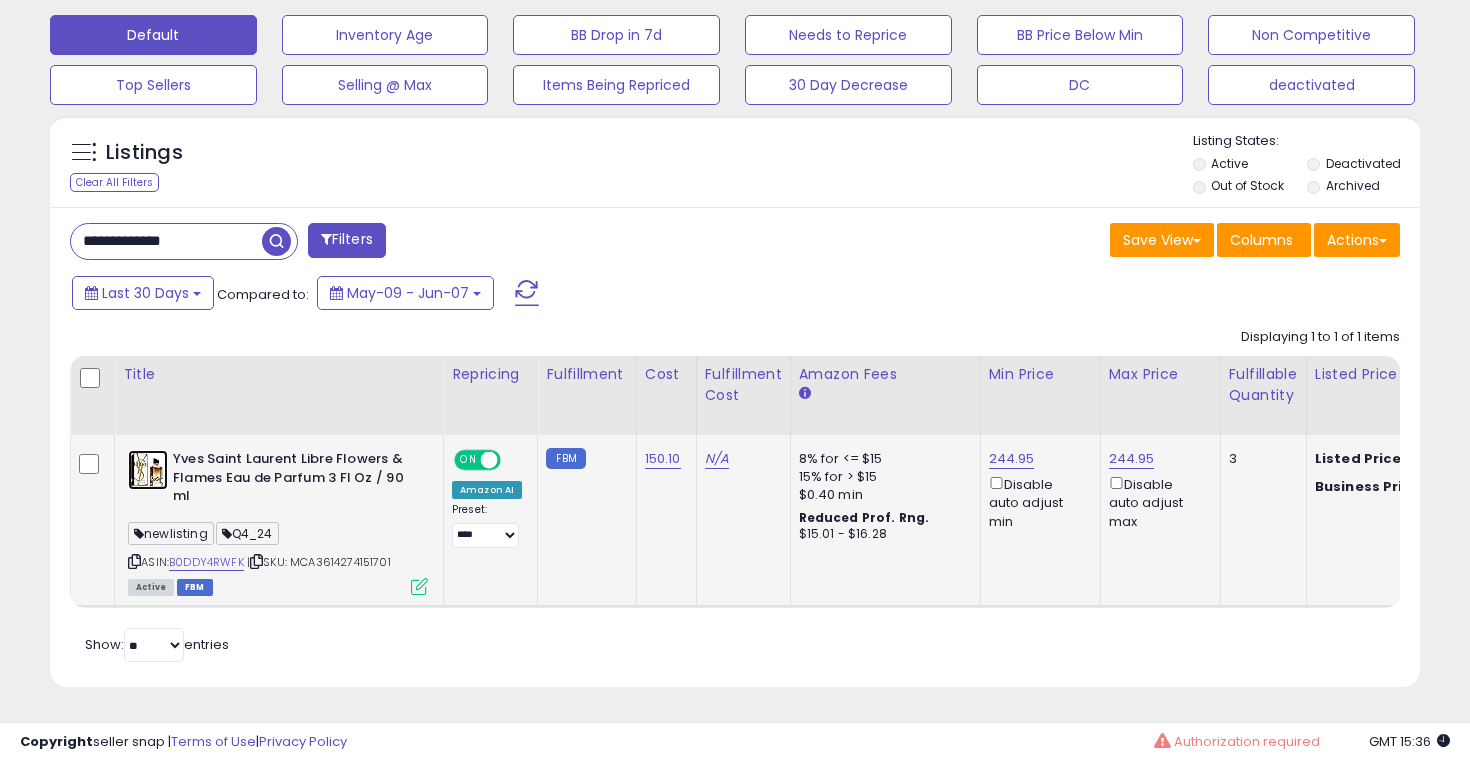 click at bounding box center [148, 470] 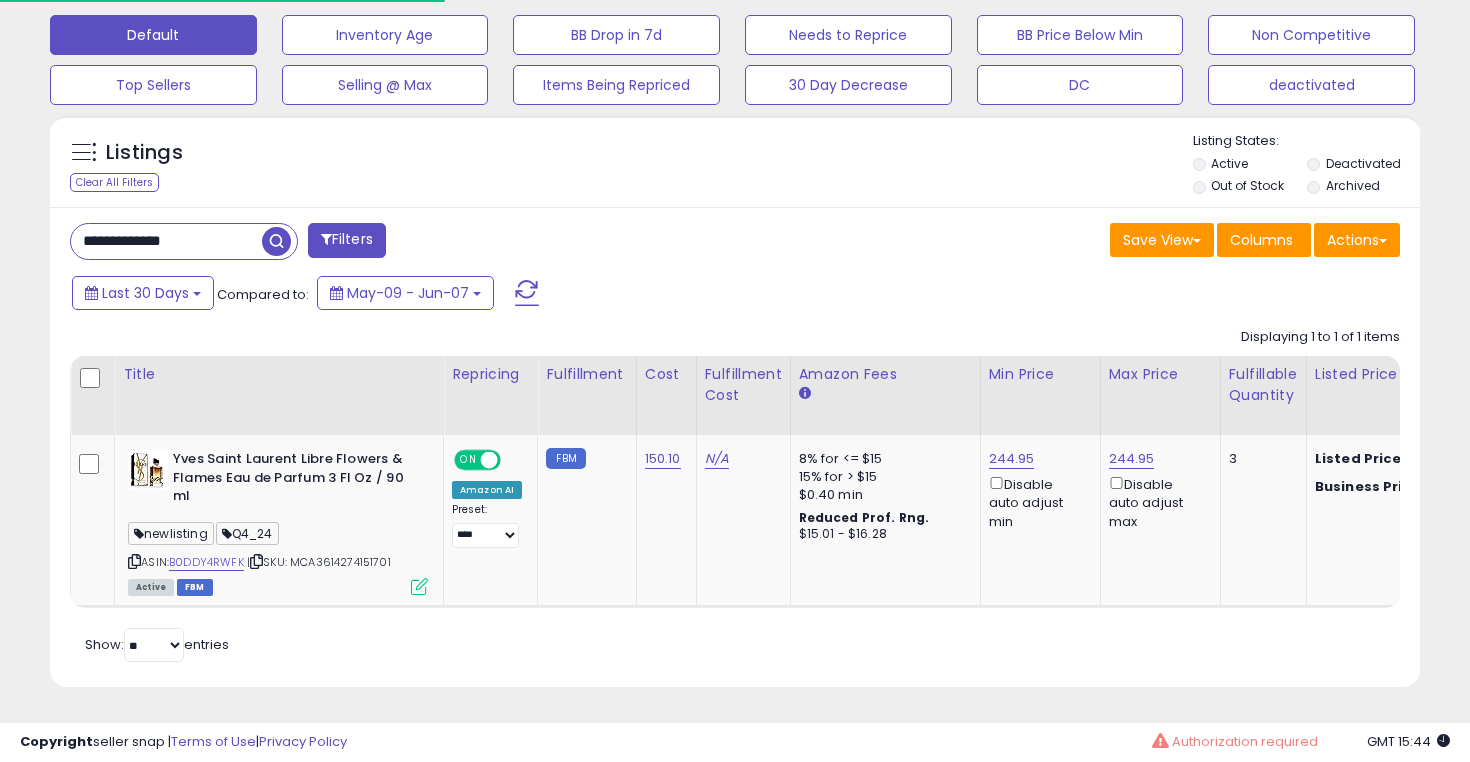 click on "**********" at bounding box center (166, 241) 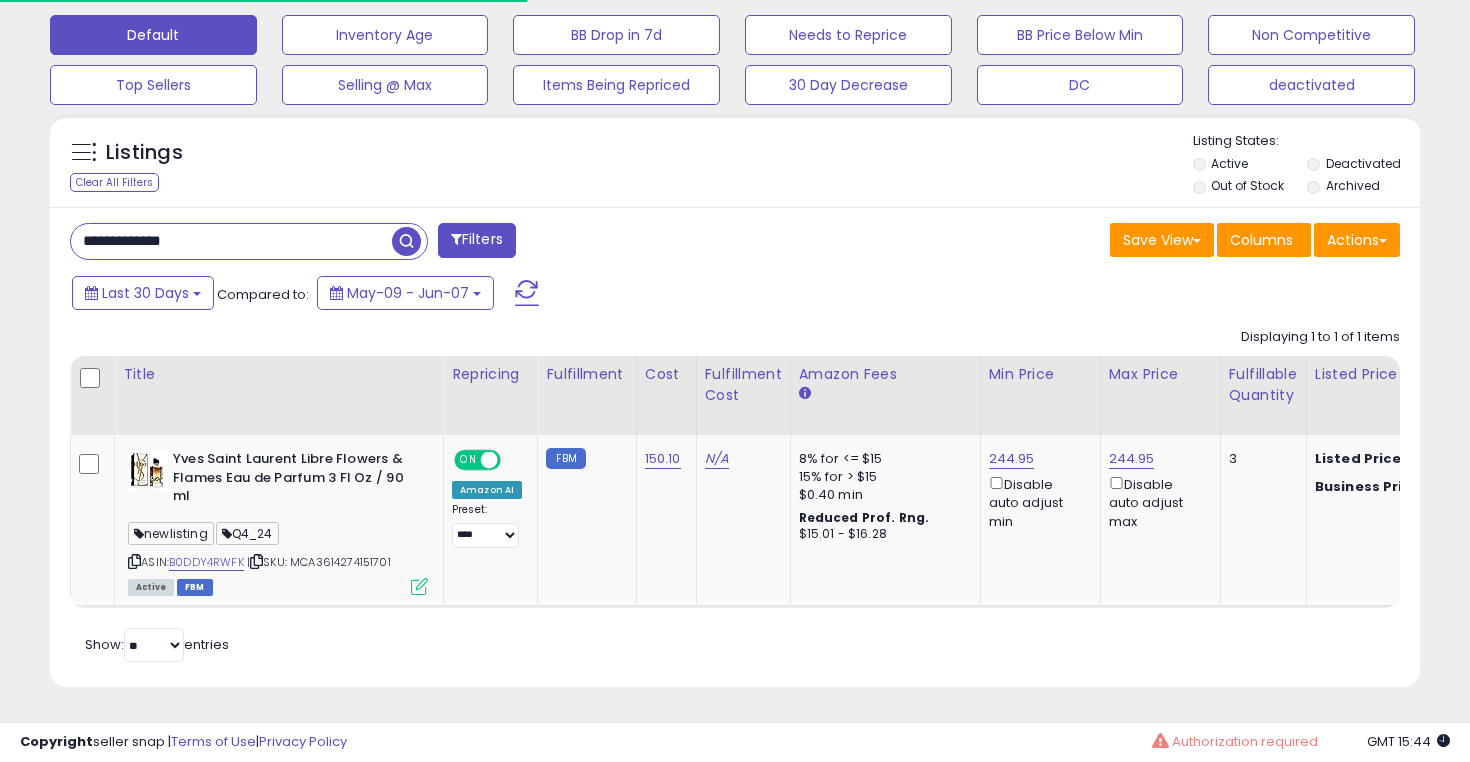 click on "**********" at bounding box center (231, 241) 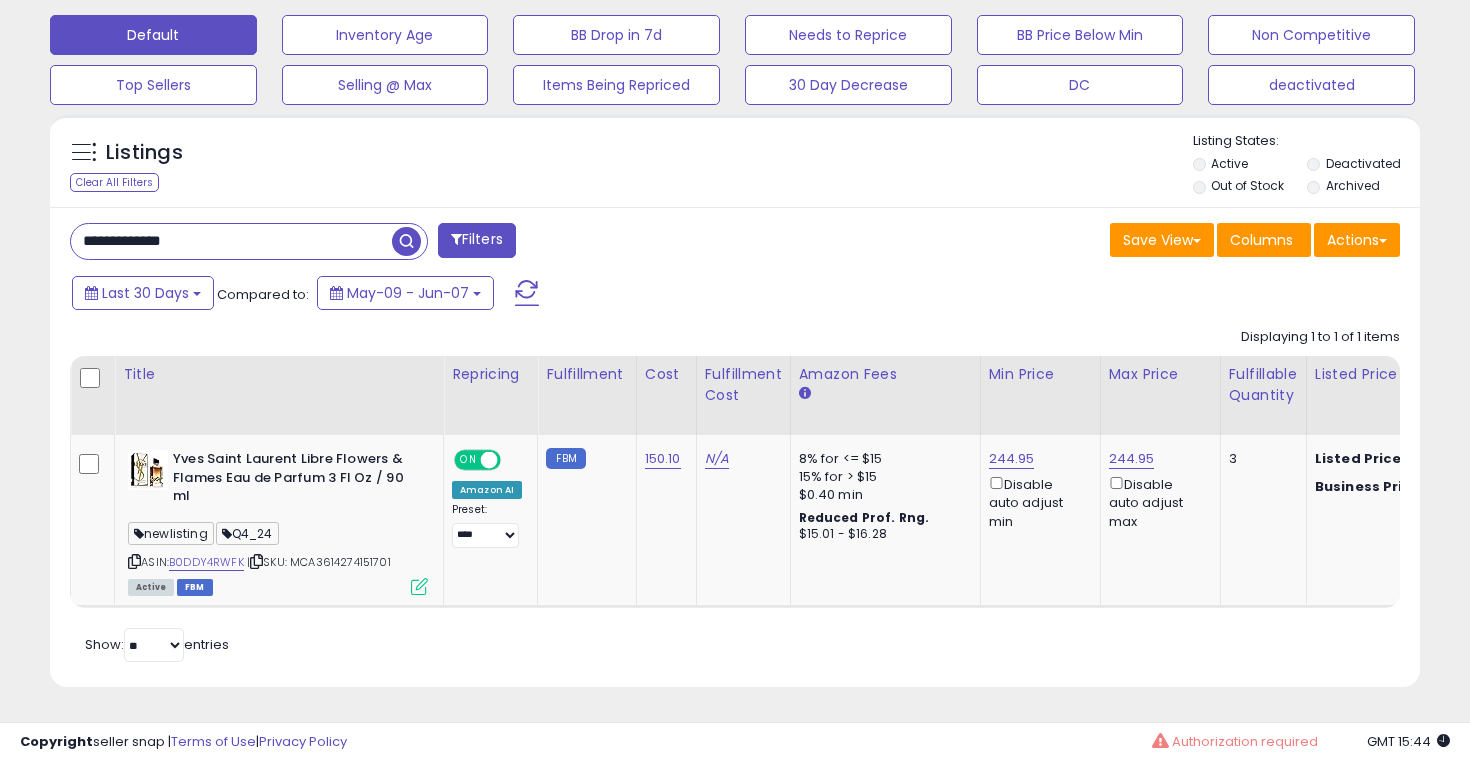 paste 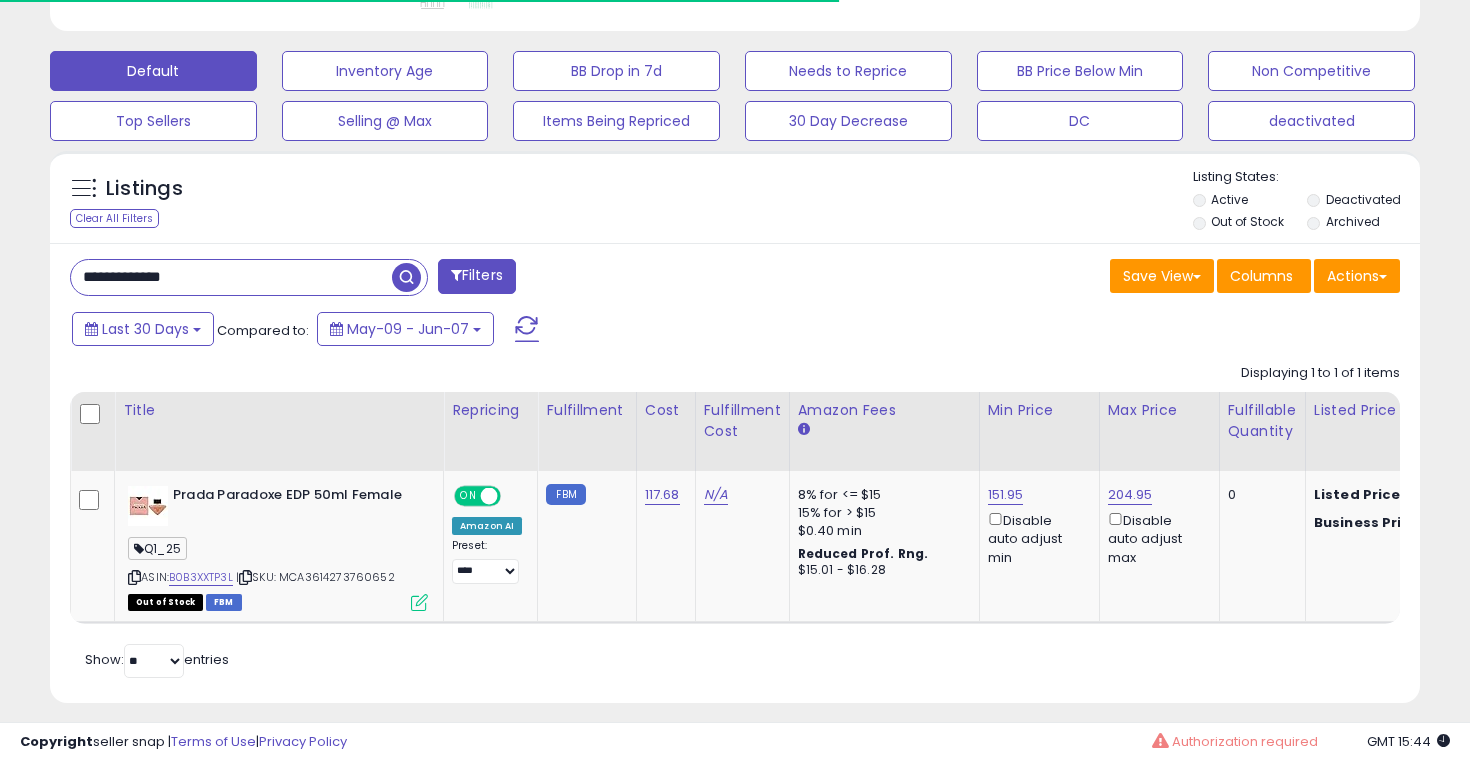 scroll, scrollTop: 595, scrollLeft: 0, axis: vertical 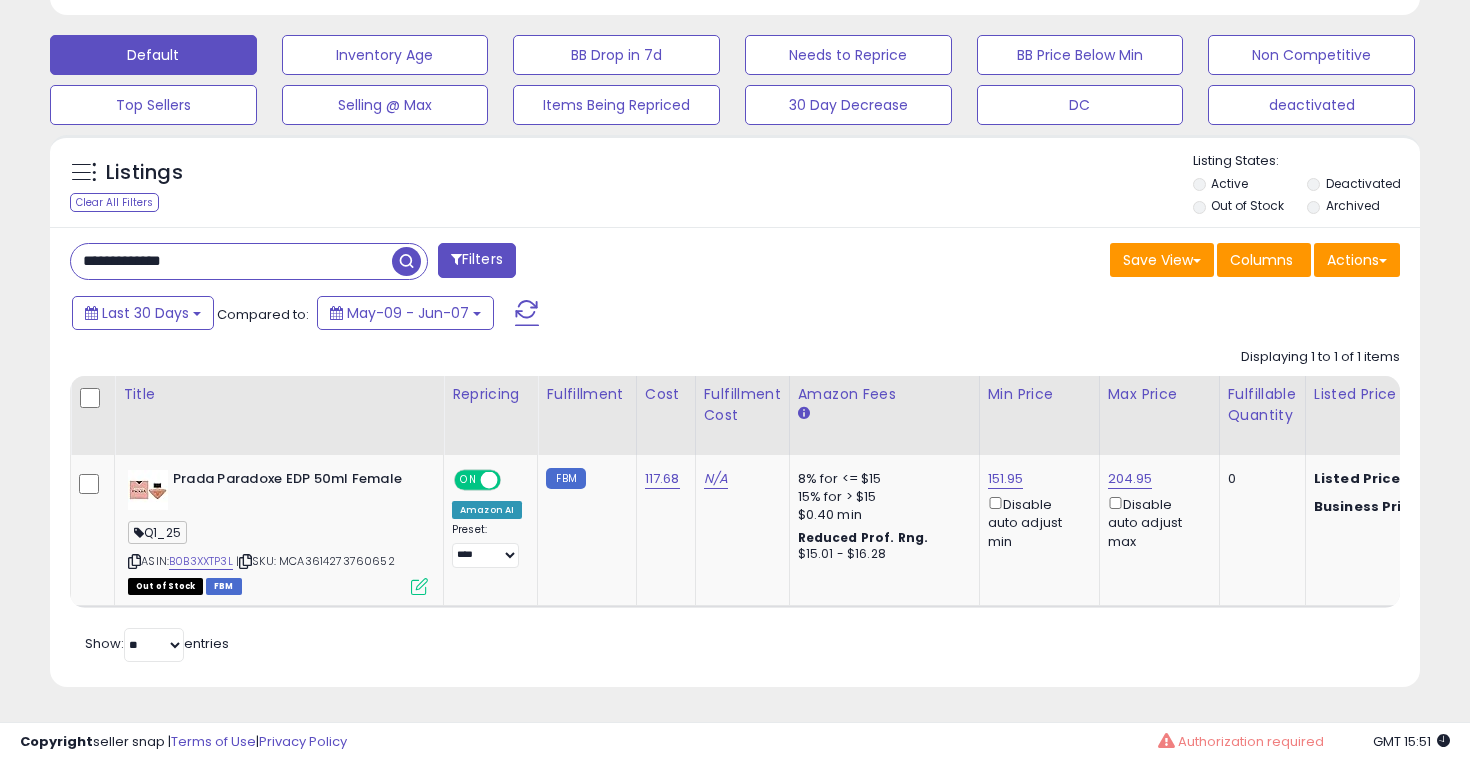 click on "**********" at bounding box center [231, 261] 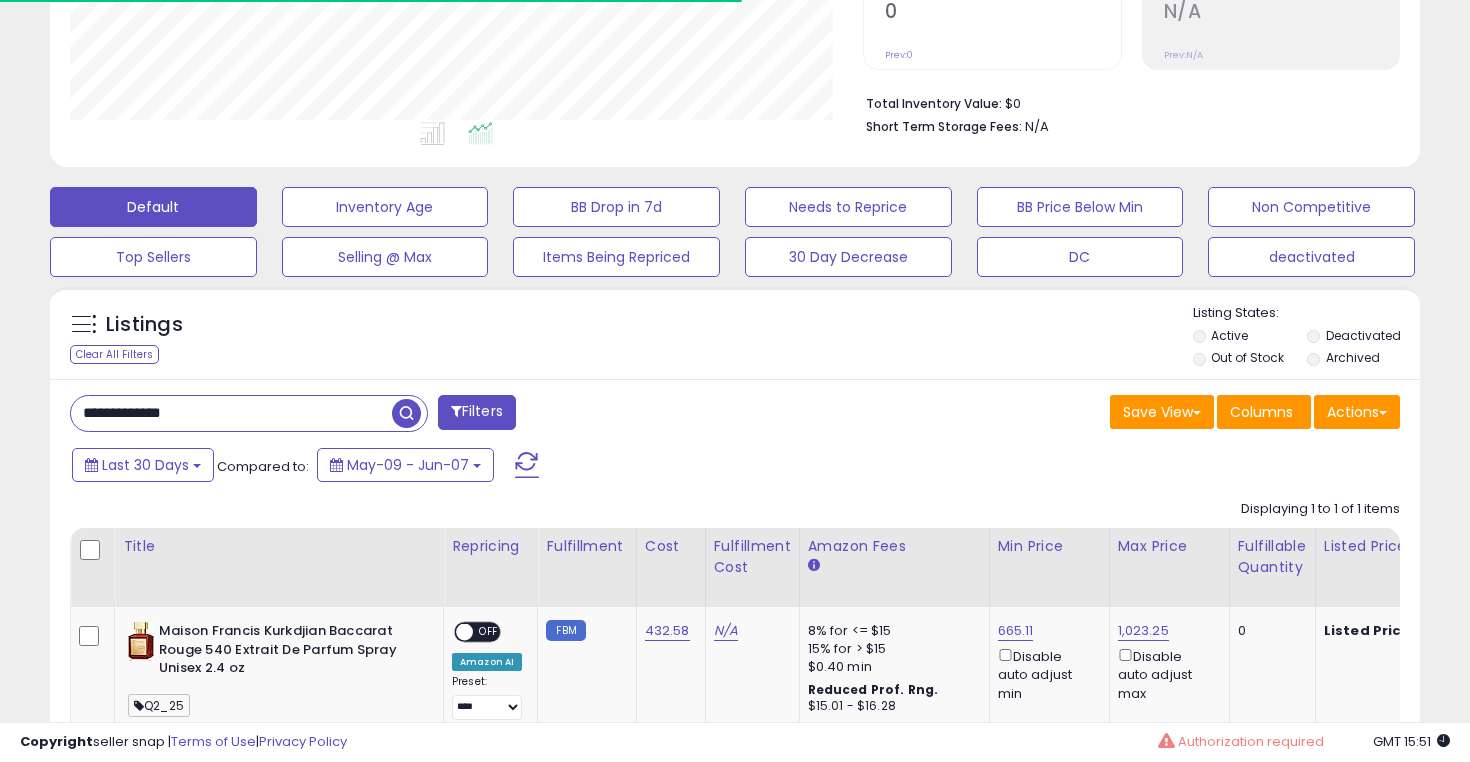 scroll, scrollTop: 595, scrollLeft: 0, axis: vertical 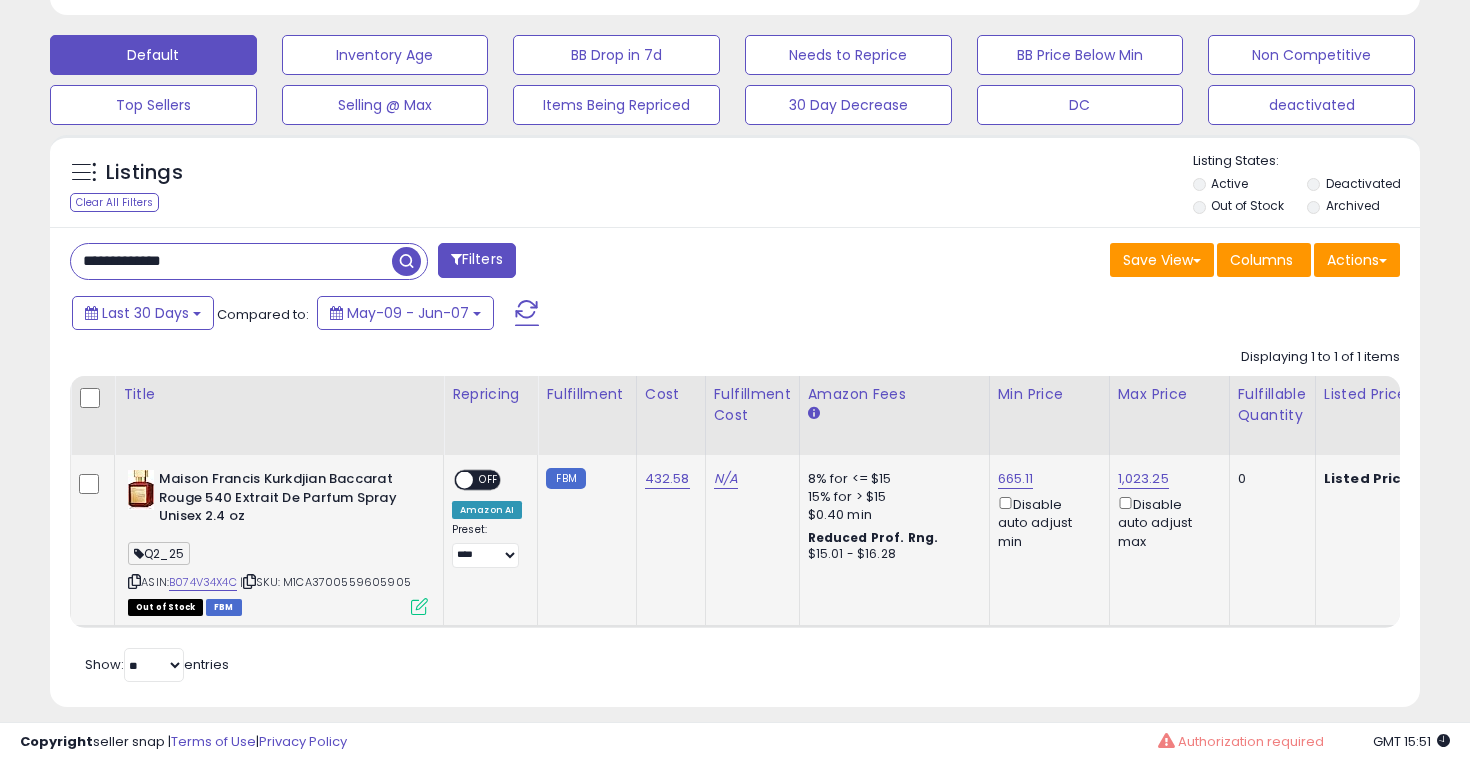 click on "Maison Francis Kurkdjian Baccarat Rouge 540 Extrait De Parfum Spray Unisex 2.4 oz  Q2_25  ASIN:  B074V34X4C    |   SKU: M1CA3700559605905 Out of Stock FBM" at bounding box center (275, 541) 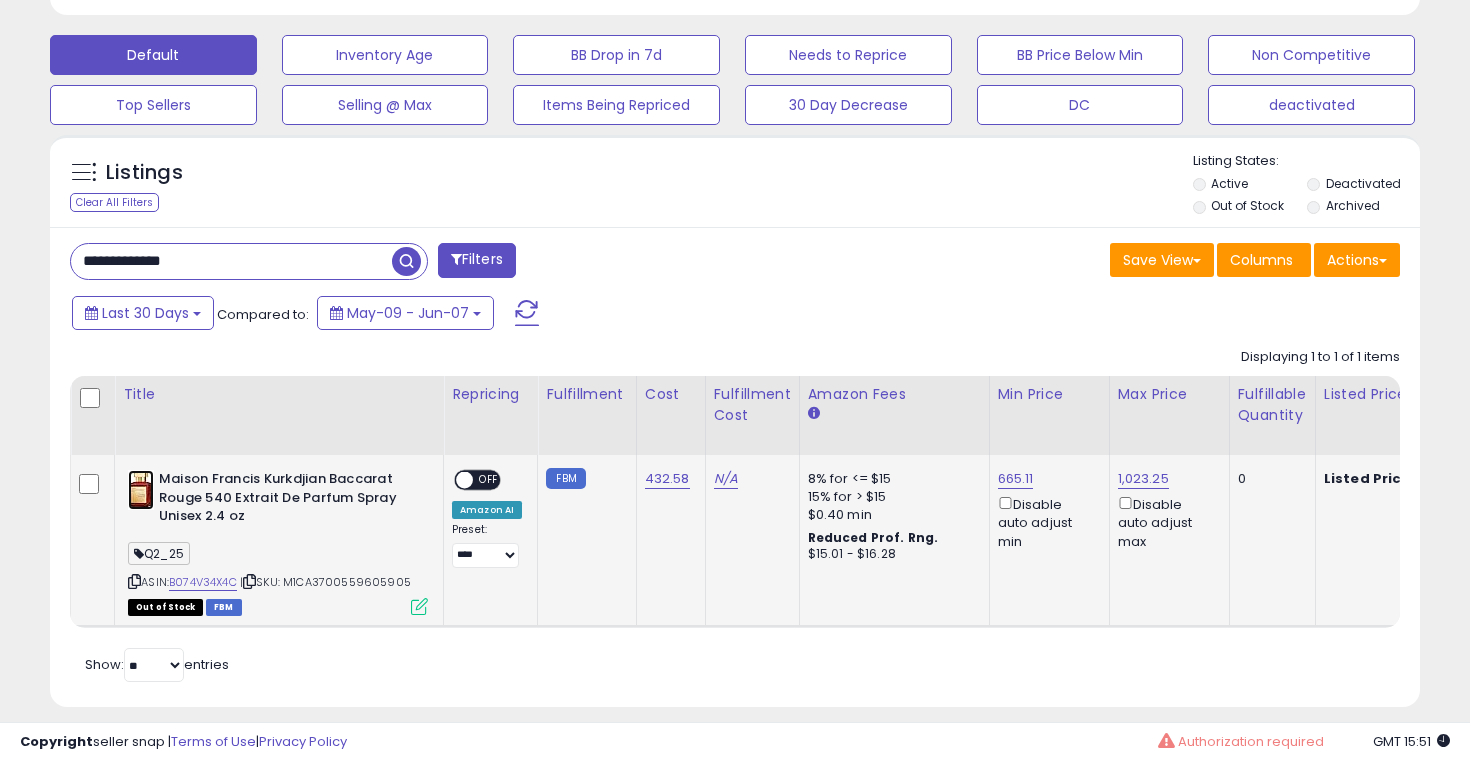click at bounding box center (141, 490) 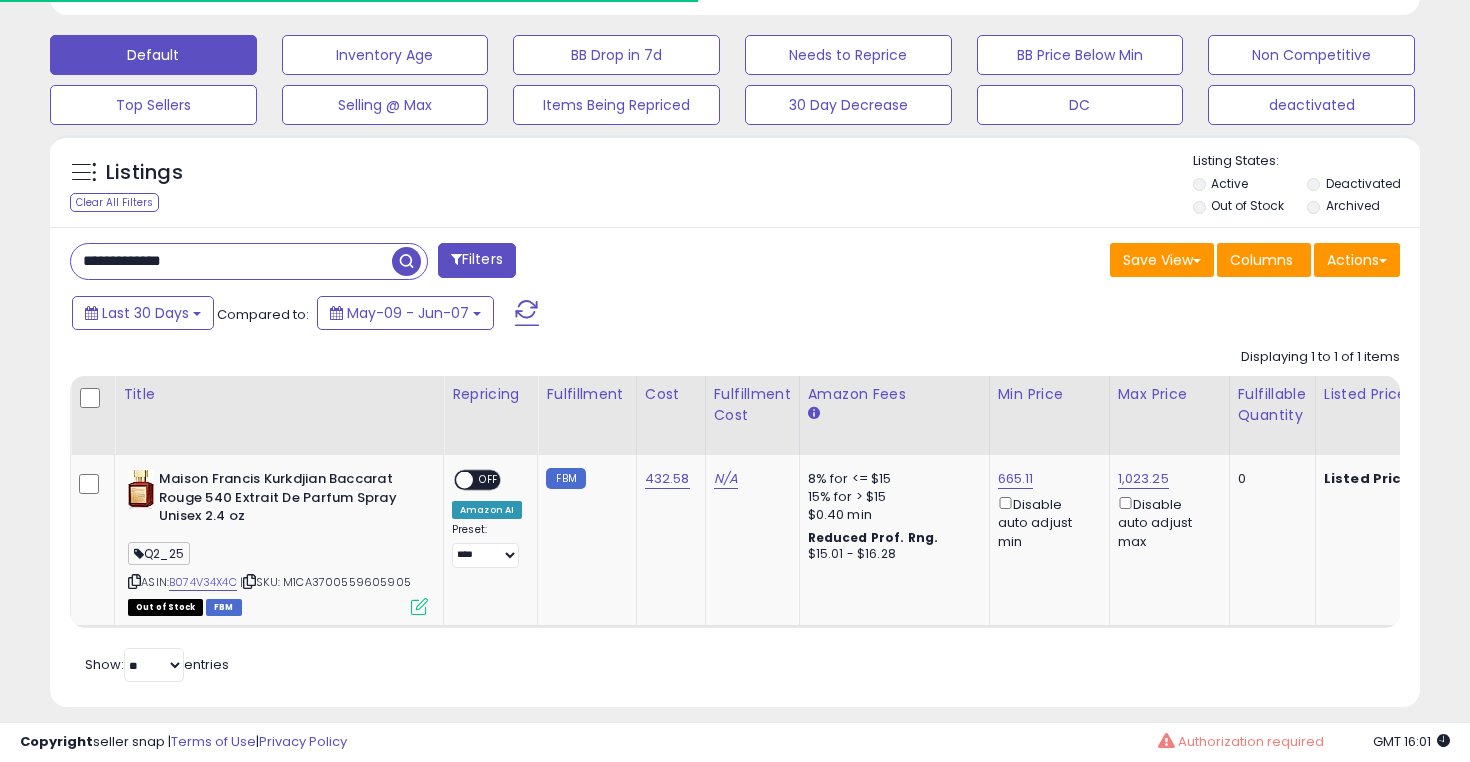 click on "**********" at bounding box center (231, 261) 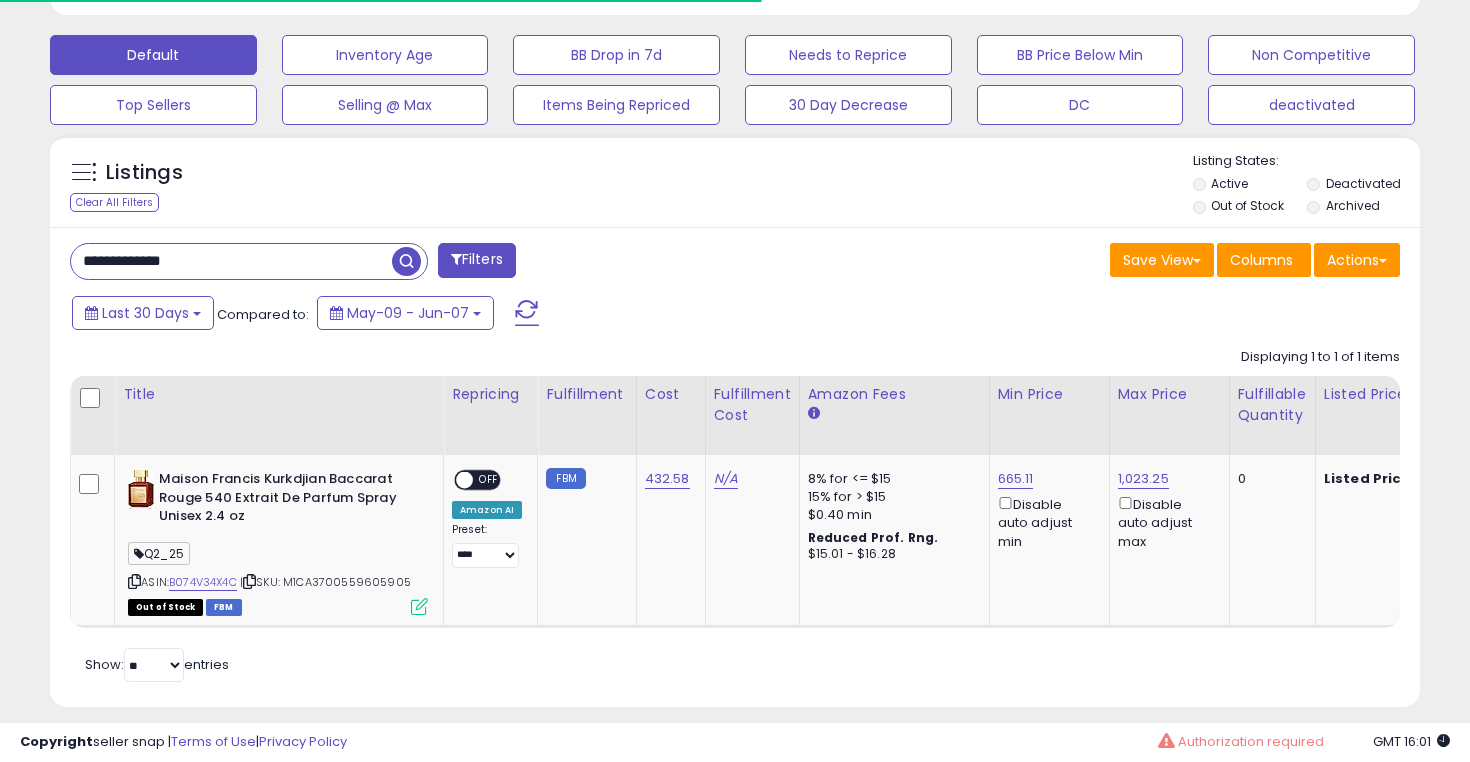 paste 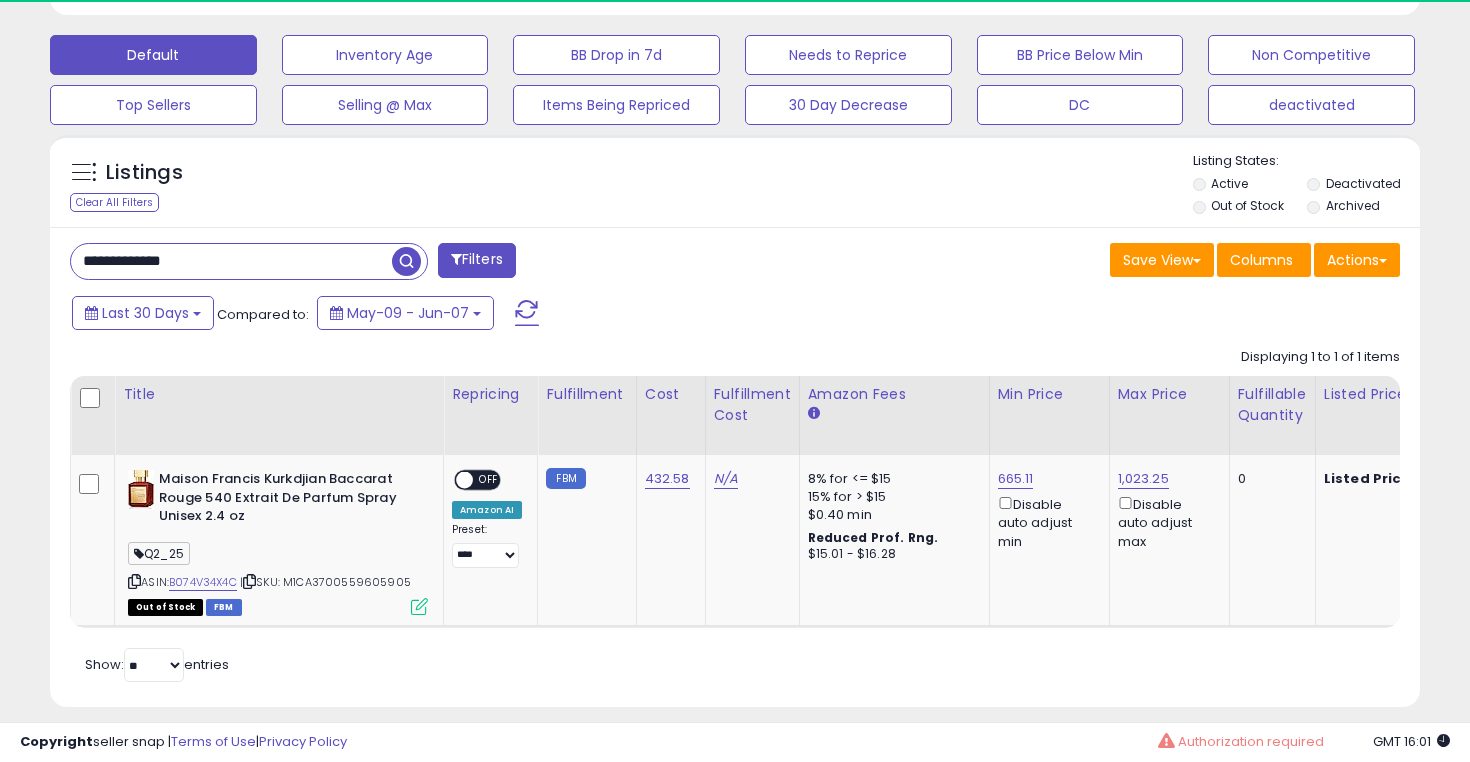 type on "**********" 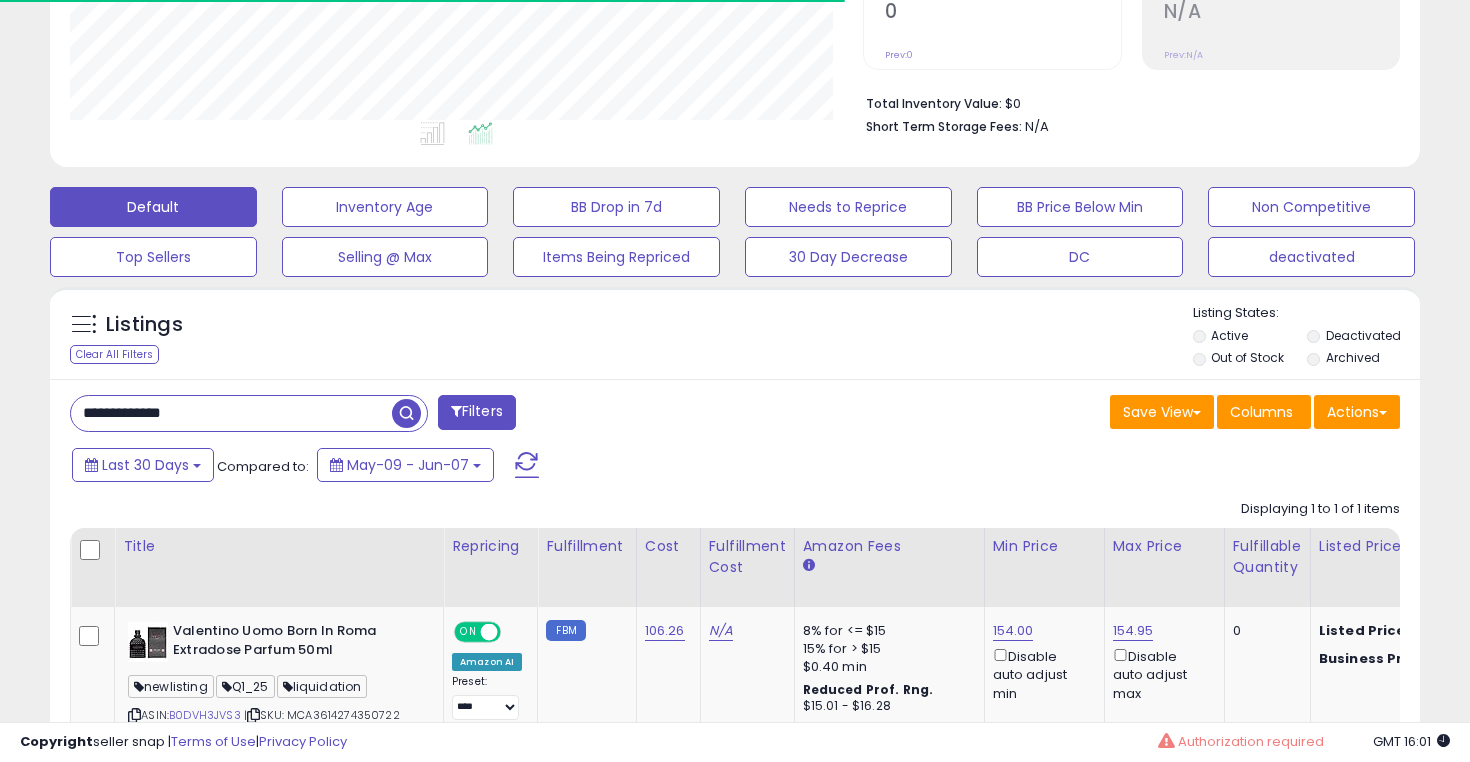 scroll, scrollTop: 595, scrollLeft: 0, axis: vertical 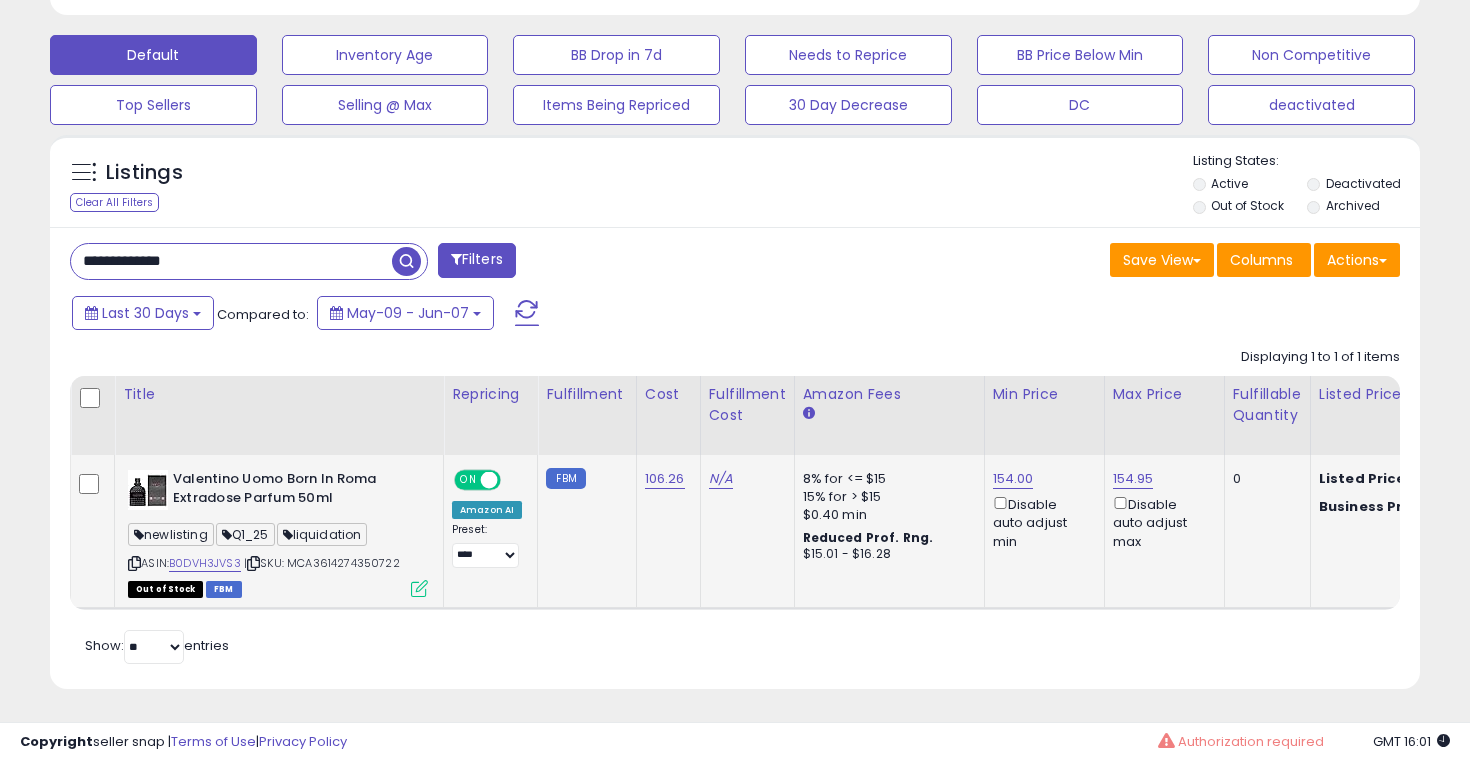 click on "Valentino Uomo Born In Roma Extradose Parfum 50ml  newlisting  Q1_25  liquidation  ASIN:  B0DVH3JVS3    |   SKU: MCA3614274350722 Out of Stock FBM" at bounding box center (1813, 531) 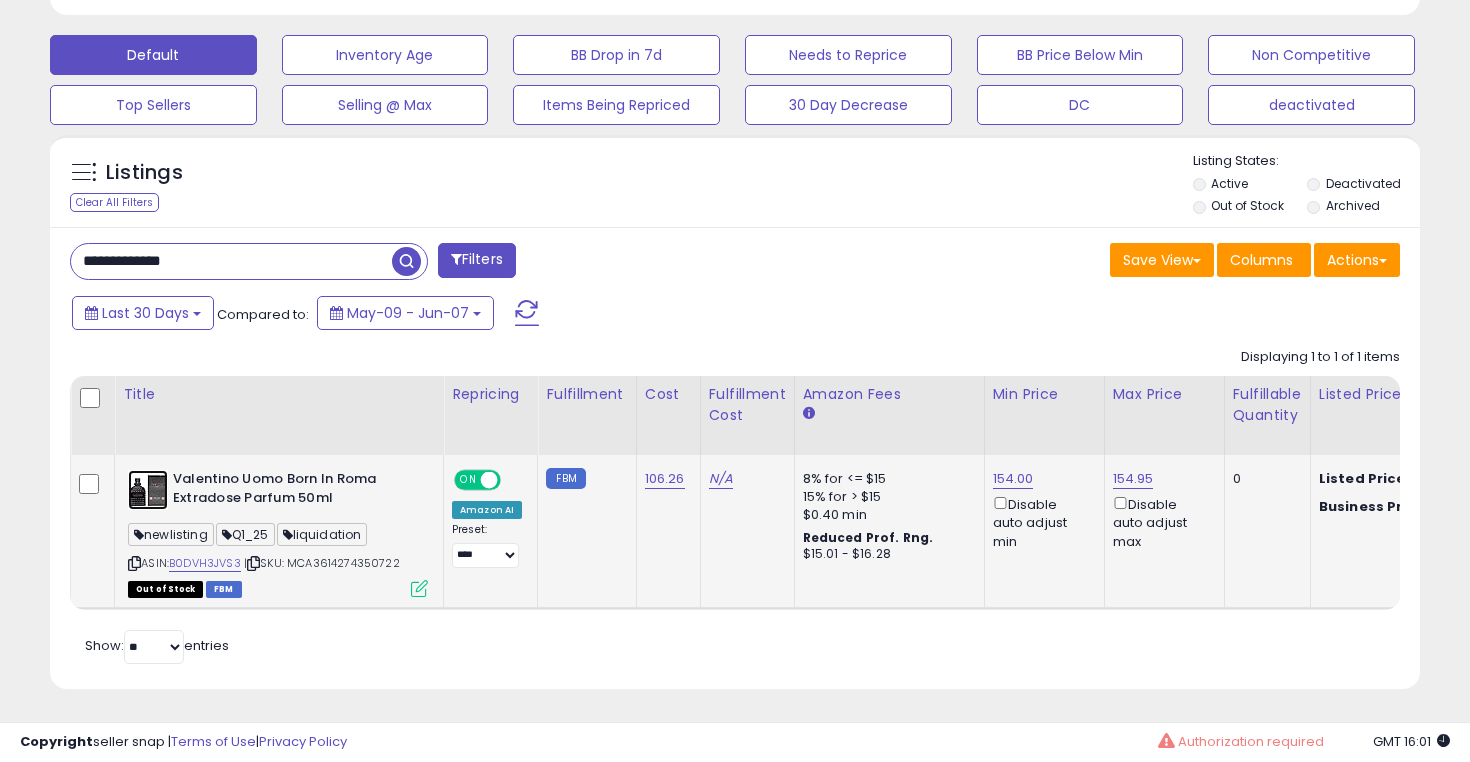 click at bounding box center [148, 490] 